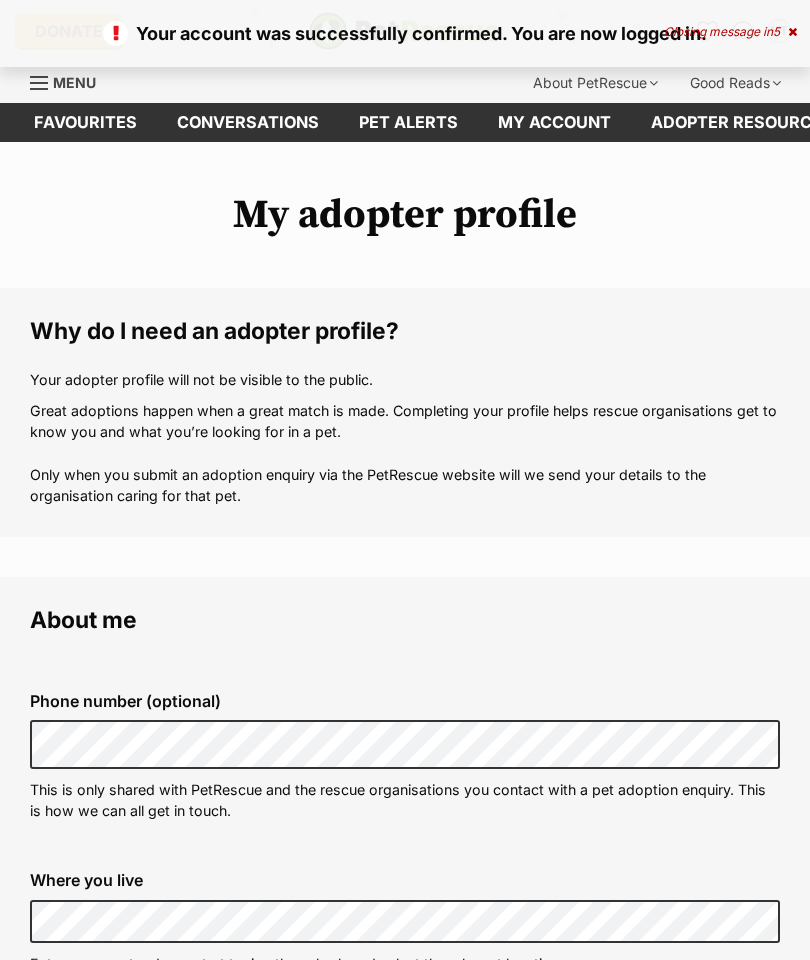 scroll, scrollTop: 0, scrollLeft: 0, axis: both 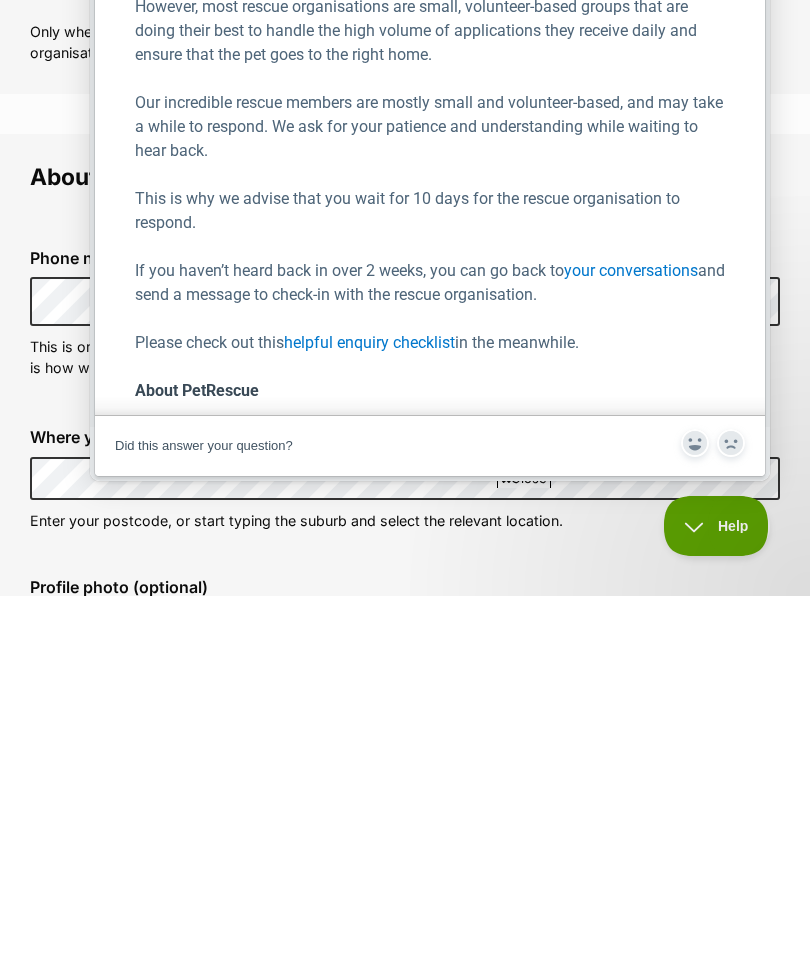 click on "Phone number (optional)
This is only shared with PetRescue and the rescue organisations you contact with a pet adoption enquiry. This is how we can all get in touch." at bounding box center (405, 677) 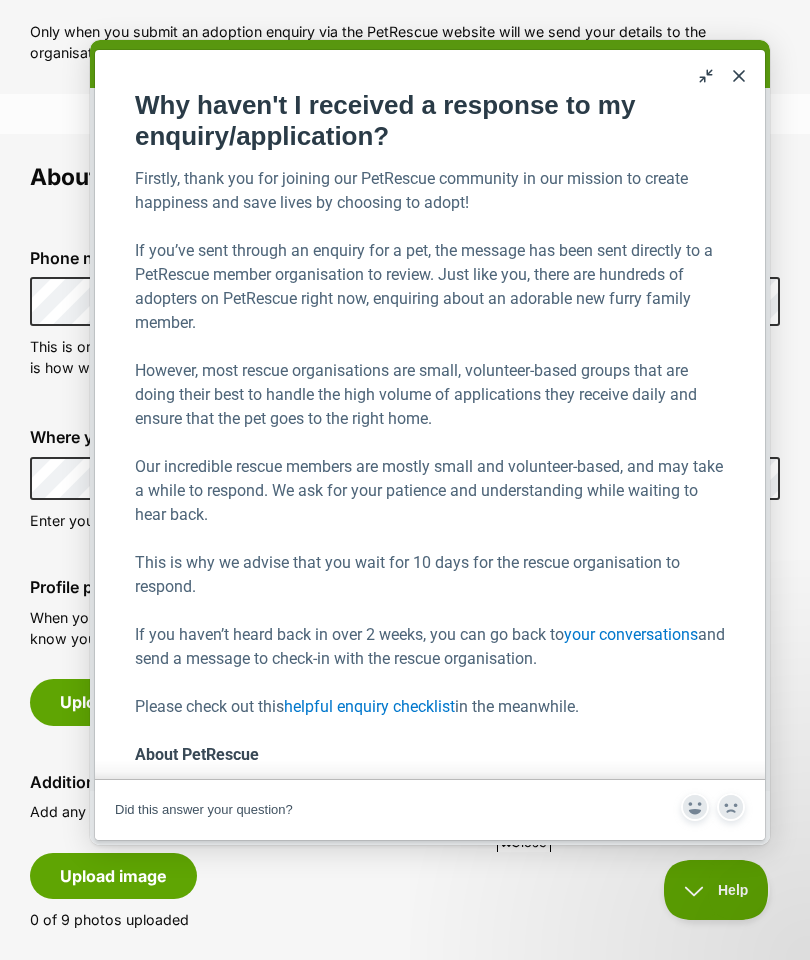 click on "About me
Phone number (optional)
This is only shared with PetRescue and the rescue organisations you contact with a pet adoption enquiry. This is how we can all get in touch.
Where you live
Address line 1 (optional)
Address line 2 (optional)
Suburb (optional)
State
Postcode
Enter your postcode, or start typing the suburb and select the relevant location.
Profile photo (optional)
When you’re making new connections, it’s nice to be able to put a face to a name. Help rescue groups get to know you. If your pets photobomb, all the better!
Upload image
Remove profile image (optional)
Additional photos (optional)
Add any photos you’d like to share eg. your backyard, your fencing, your family.
Upload image
0 of 9 photos uploaded" at bounding box center [405, 562] 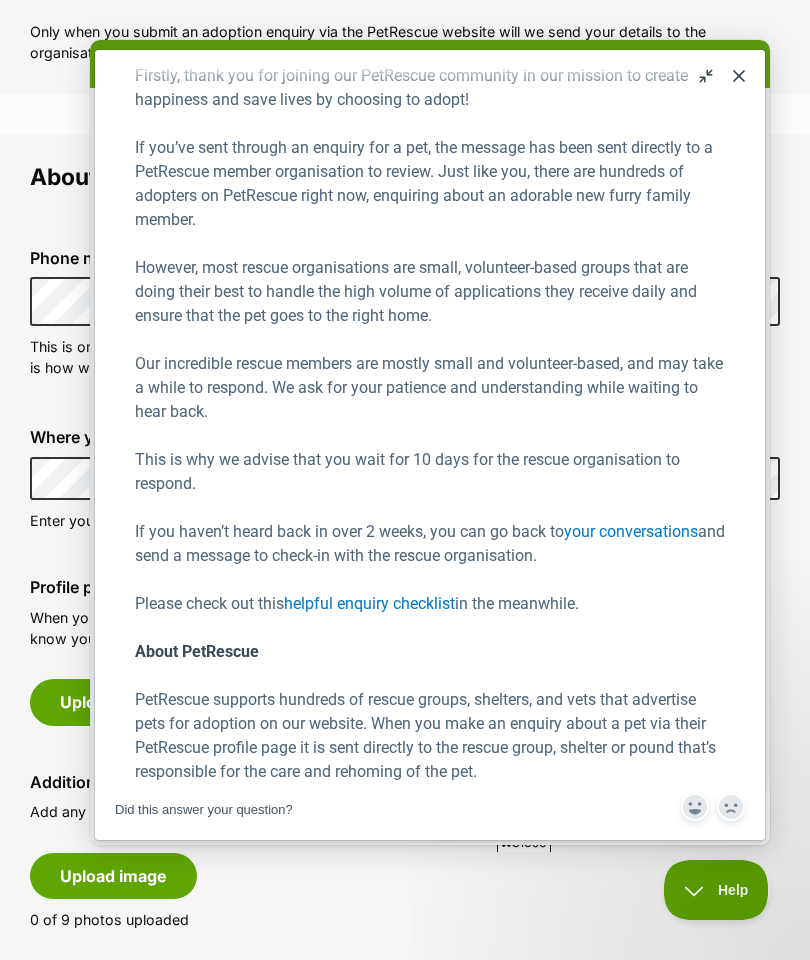 scroll, scrollTop: 101, scrollLeft: 0, axis: vertical 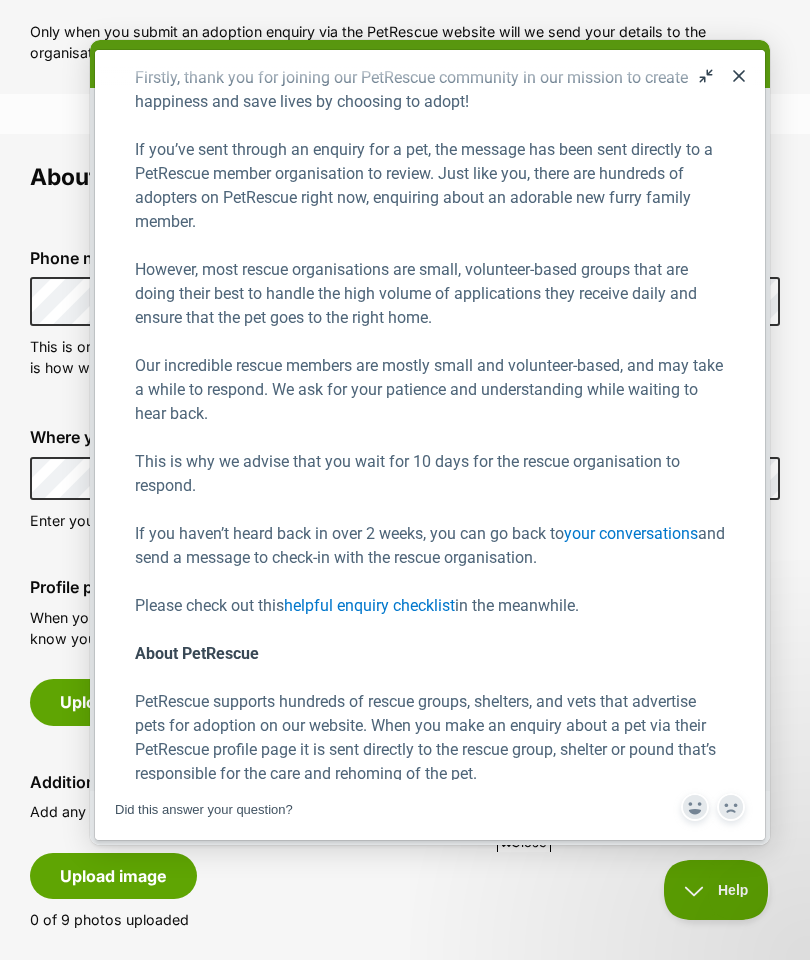 click on "Where you live
Address line 1 (optional)
Address line 2 (optional)
Suburb (optional)
State
Postcode
Enter your postcode, or start typing the suburb and select the relevant location." at bounding box center [405, 479] 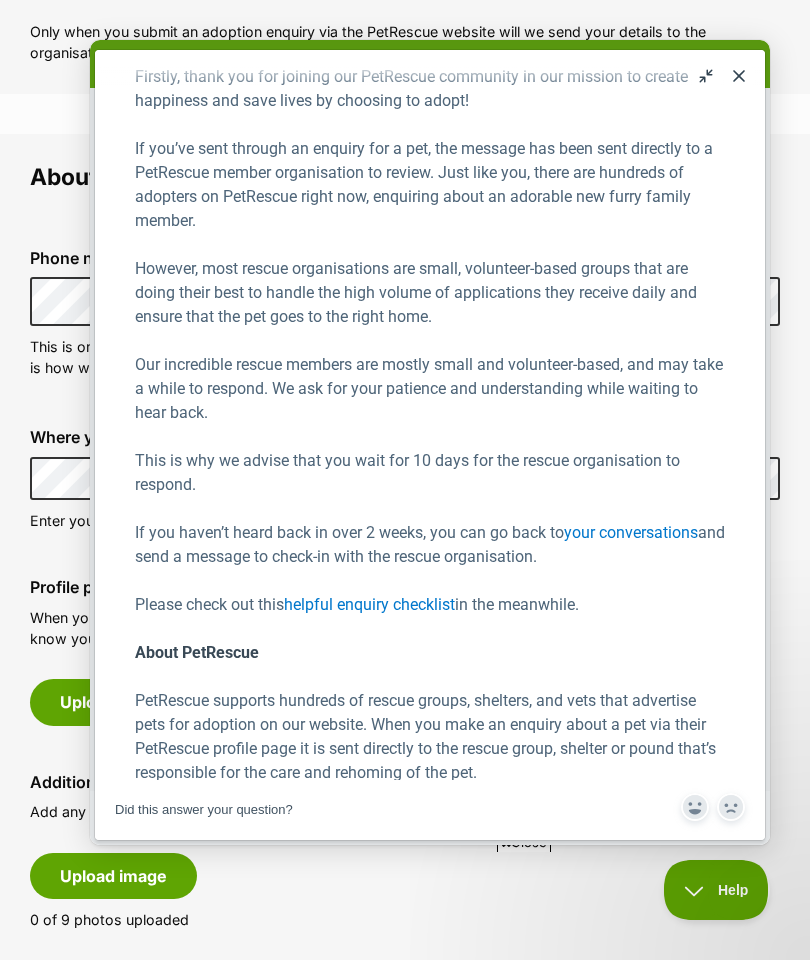 scroll, scrollTop: 101, scrollLeft: 0, axis: vertical 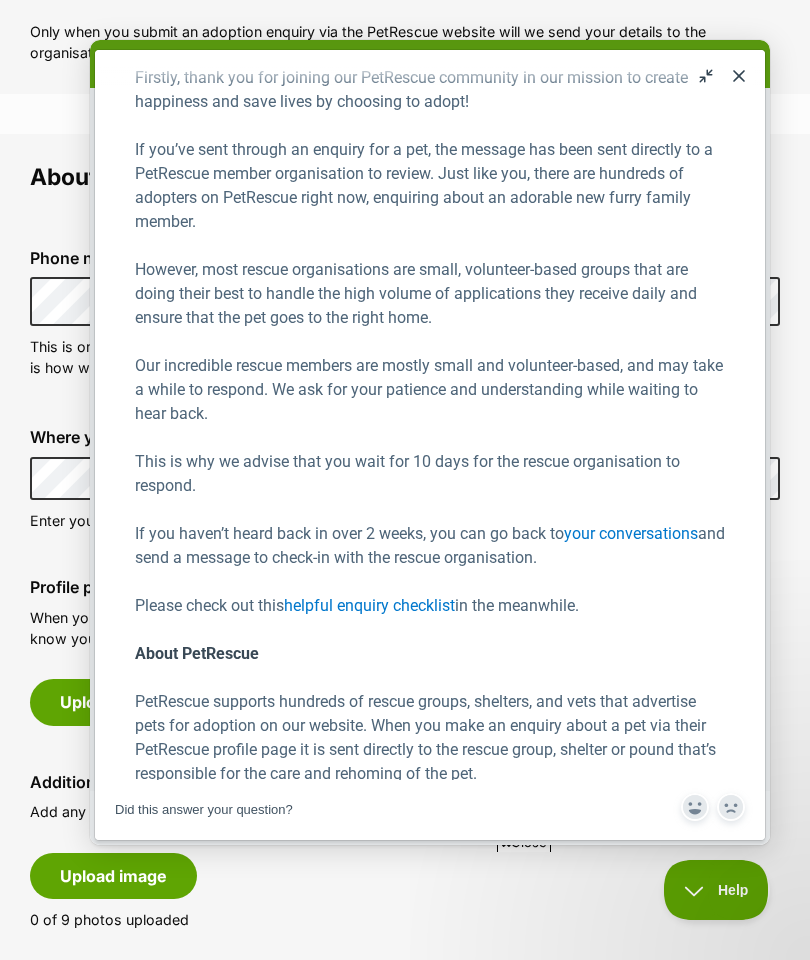 click on "Did this answer your question?" at bounding box center [204, 809] 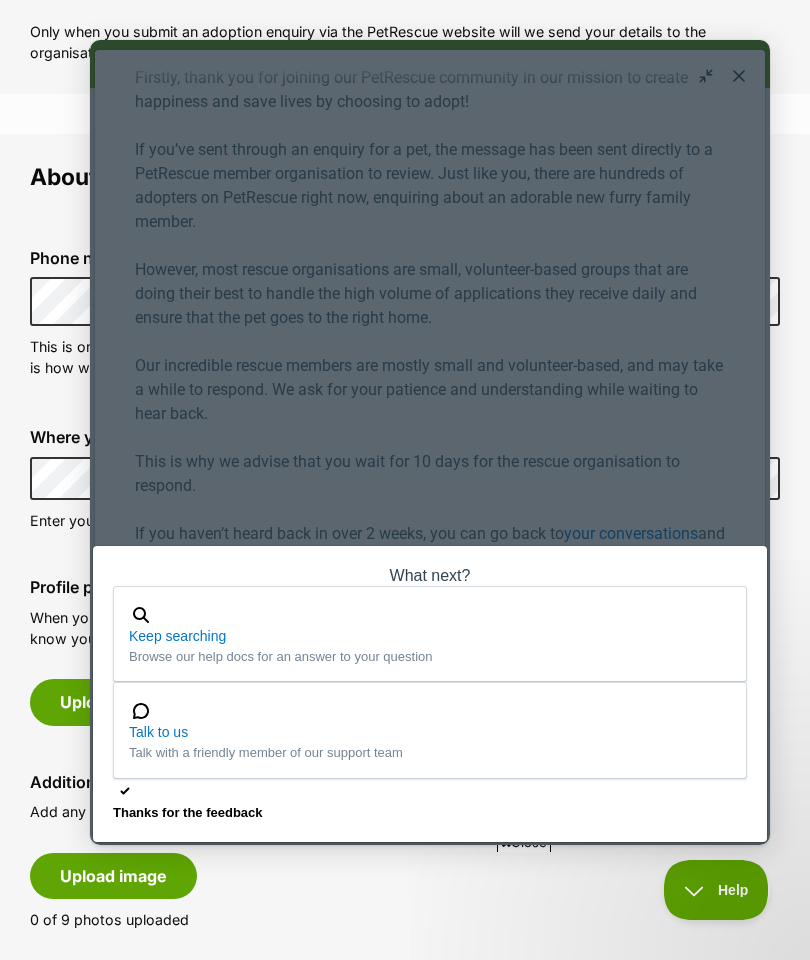 scroll, scrollTop: 41, scrollLeft: 0, axis: vertical 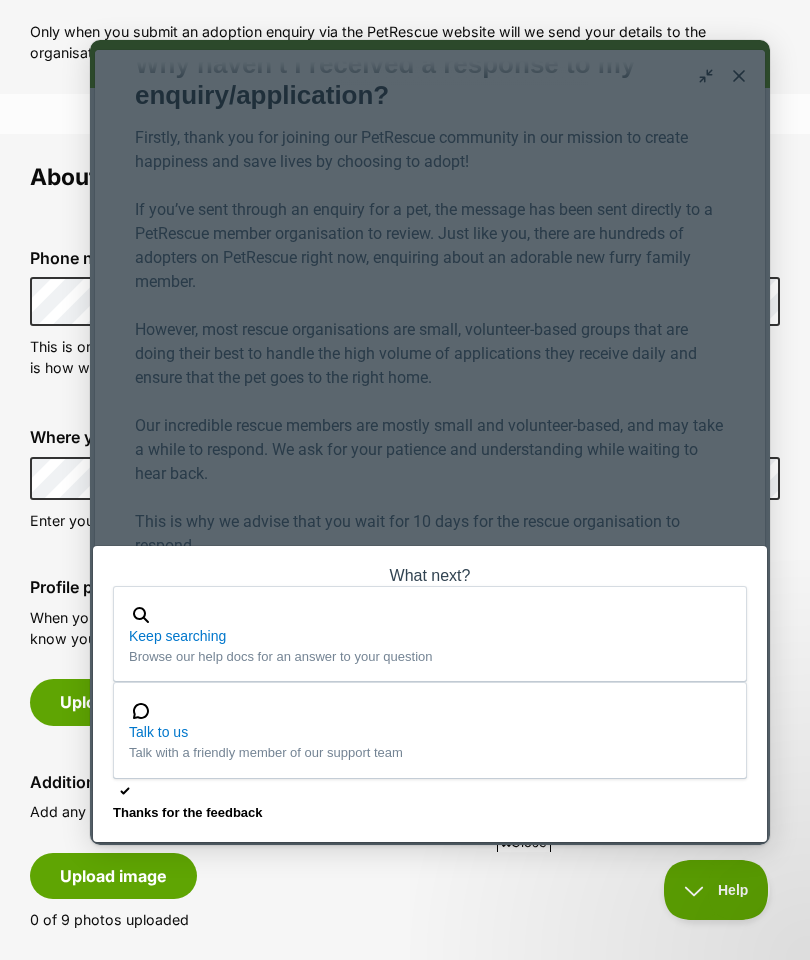 click on "Where you live
Address line 1 (optional)
Address line 2 (optional)
Suburb (optional)
State
Postcode
Enter your postcode, or start typing the suburb and select the relevant location." at bounding box center (405, 479) 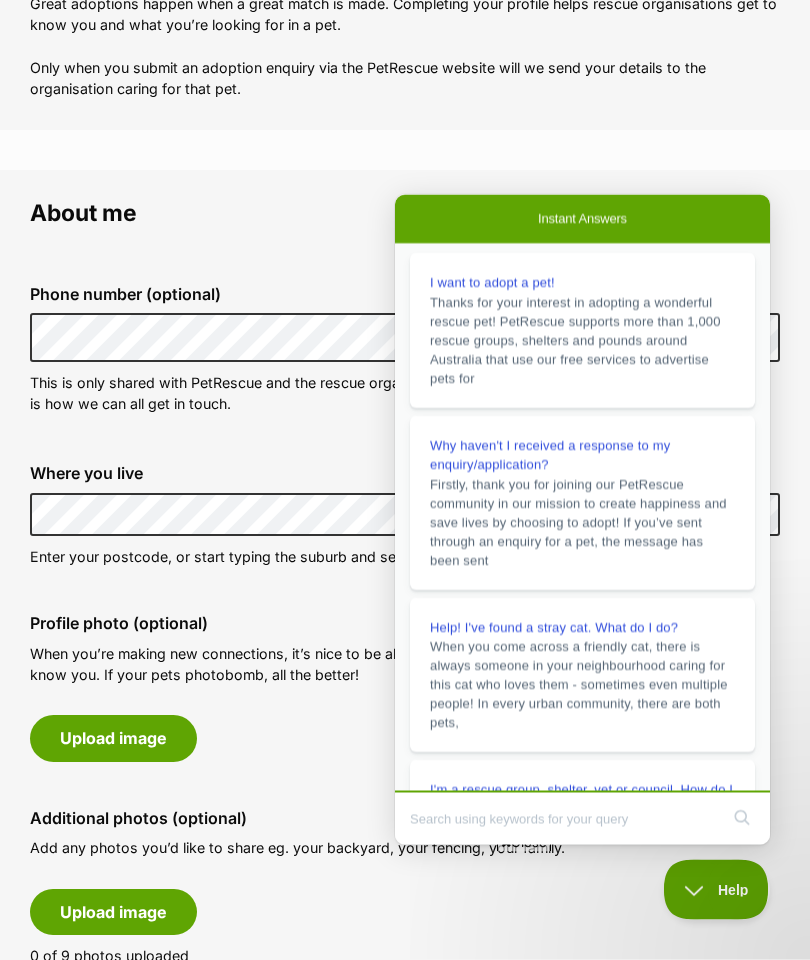 scroll, scrollTop: 403, scrollLeft: 0, axis: vertical 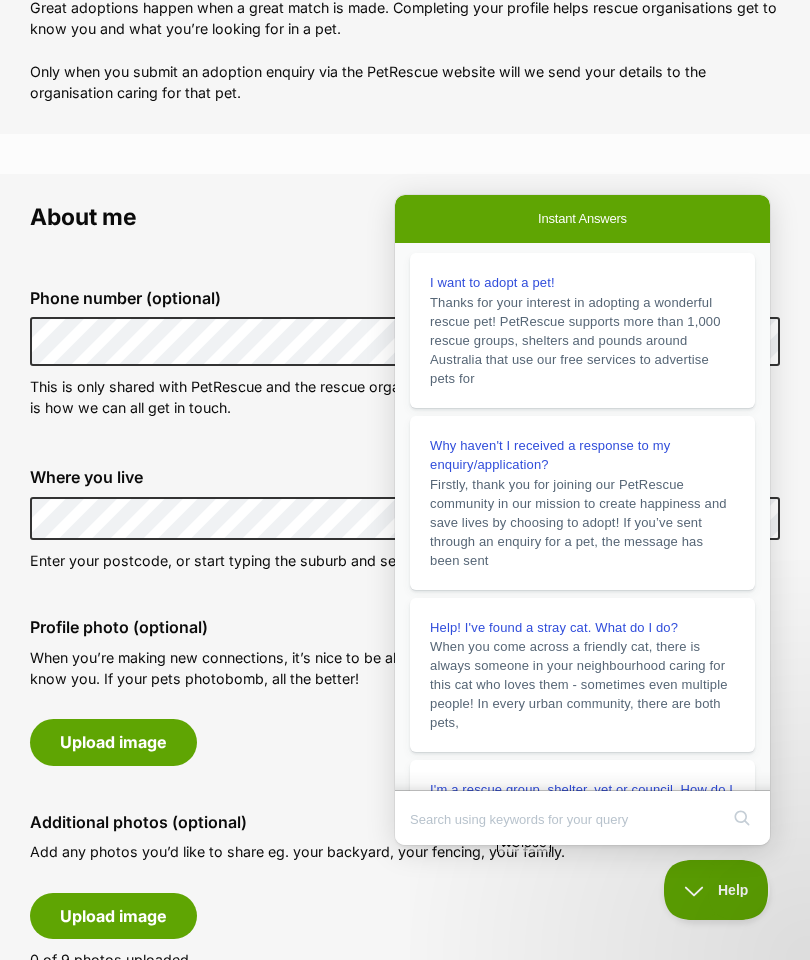 click on "Phone number (optional)
This is only shared with PetRescue and the rescue organisations you contact with a pet adoption enquiry. This is how we can all get in touch.
Where you live
Address line 1 (optional)
Address line 2 (optional)
Suburb (optional)
State Victoria
Postcode
Enter your postcode, or start typing the suburb and select the relevant location.
Profile photo (optional)
When you’re making new connections, it’s nice to be able to put a face to a name. Help rescue groups get to know you. If your pets photobomb, all the better!
Upload image
Remove profile image (optional)
Additional photos (optional)
Add any photos you’d like to share eg. your backyard, your fencing, your family.
Upload image
0 of 9 photos uploaded" at bounding box center [405, 620] 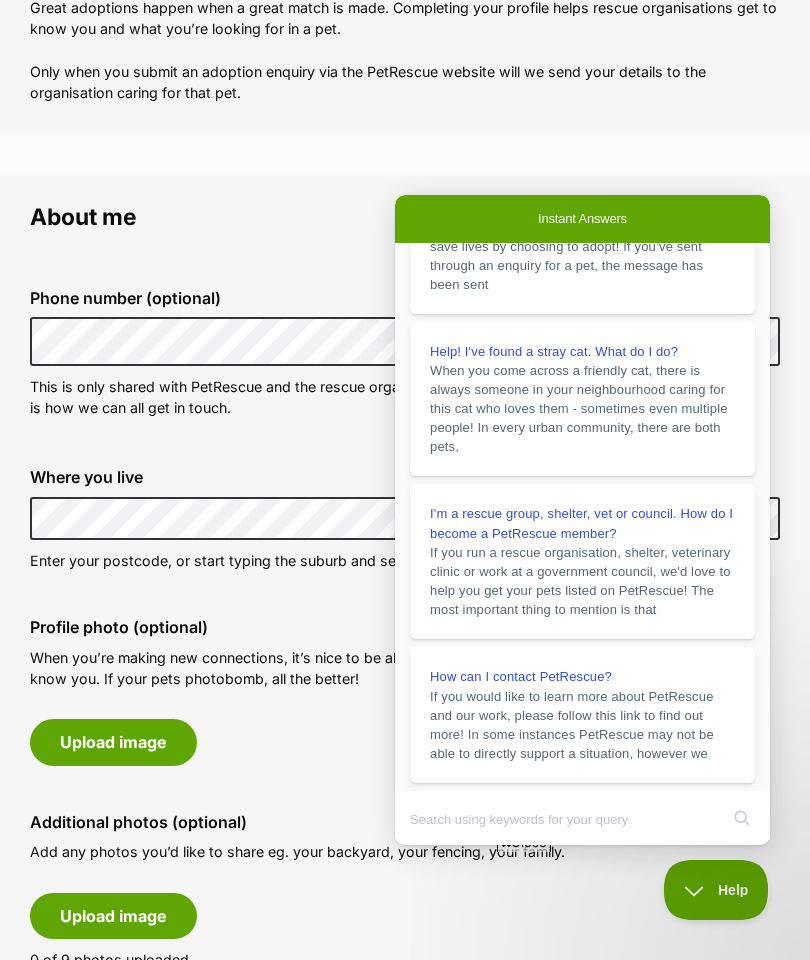 scroll, scrollTop: 326, scrollLeft: 0, axis: vertical 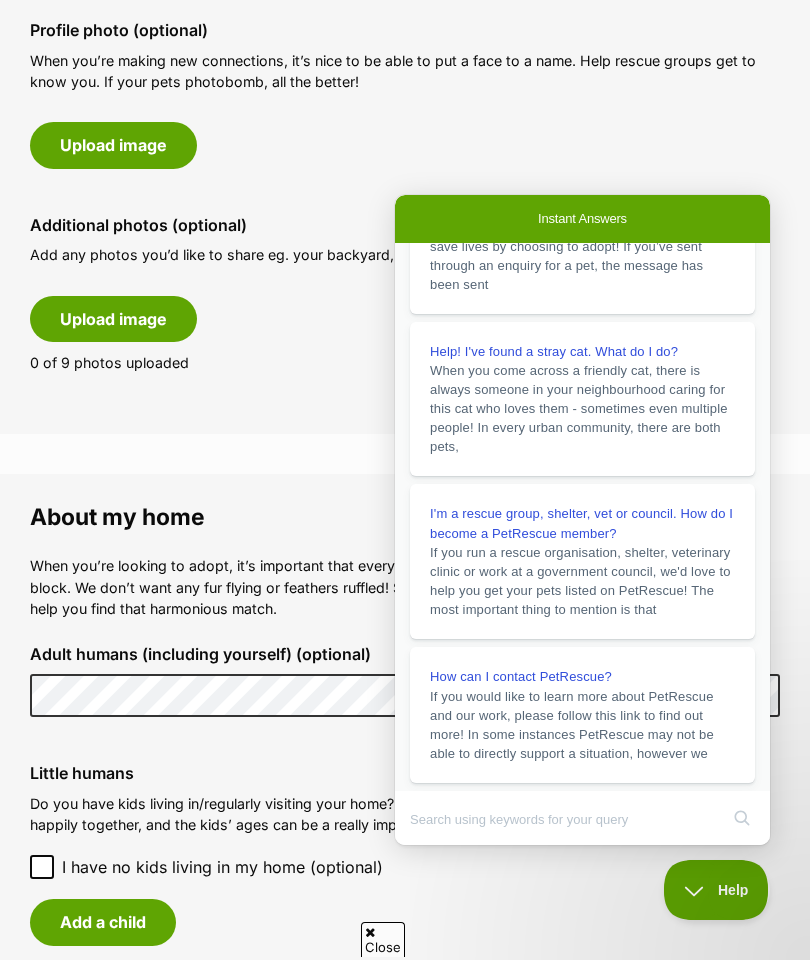 click on "Upload image" at bounding box center (113, 145) 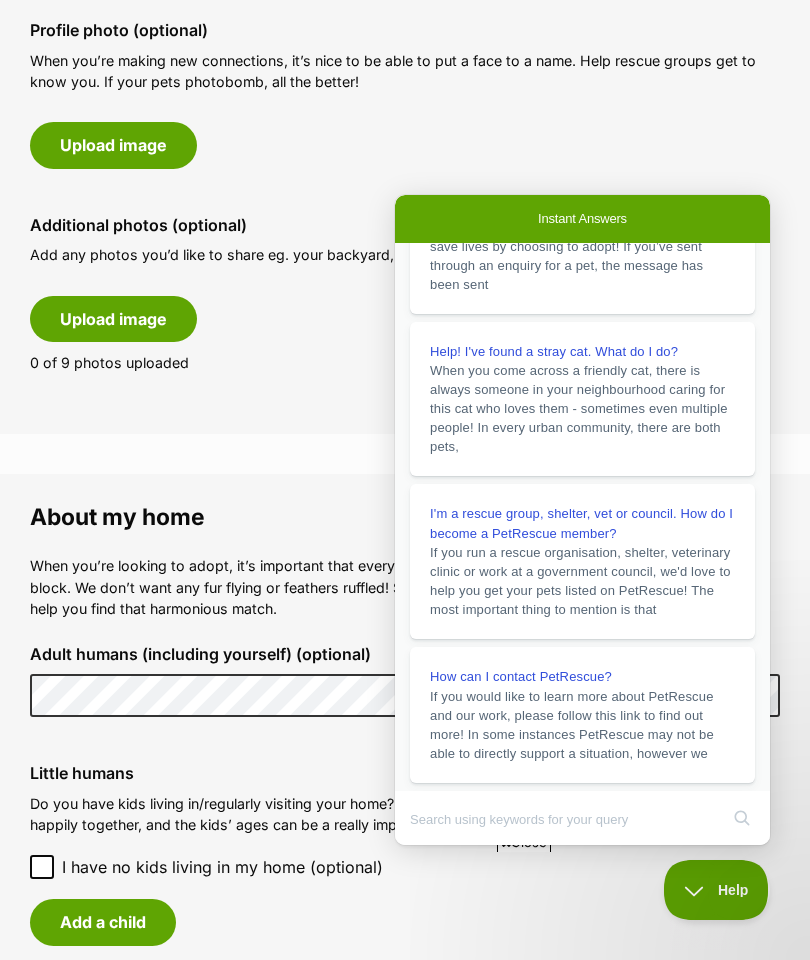 scroll, scrollTop: 0, scrollLeft: 0, axis: both 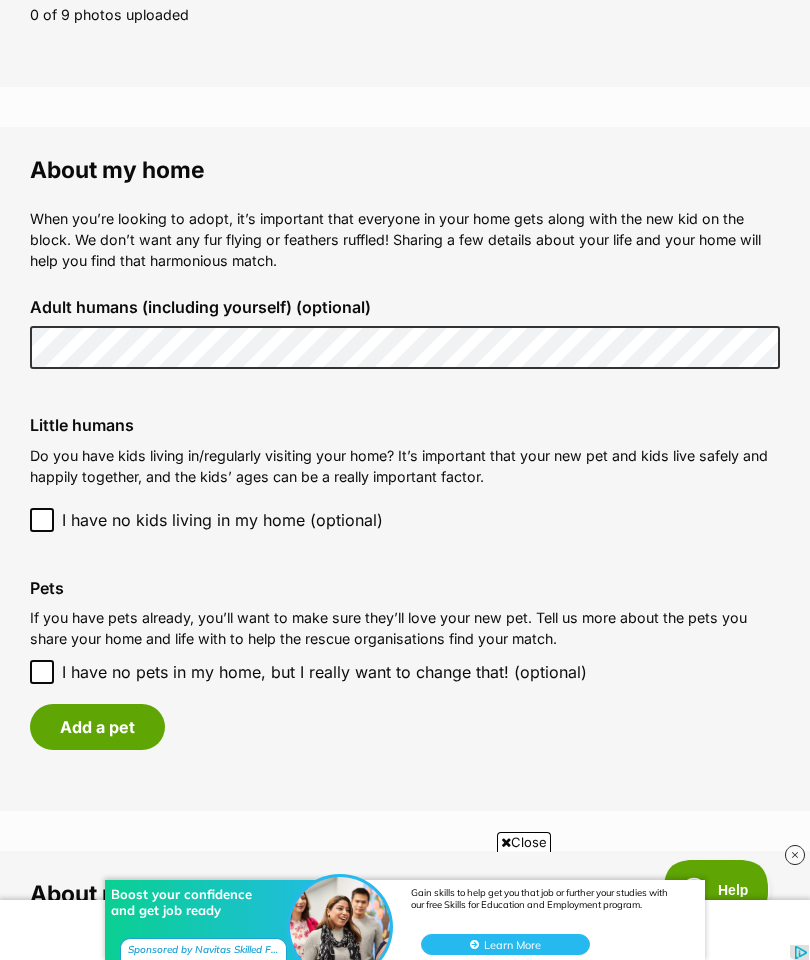 click on "Add a pet" at bounding box center [97, 727] 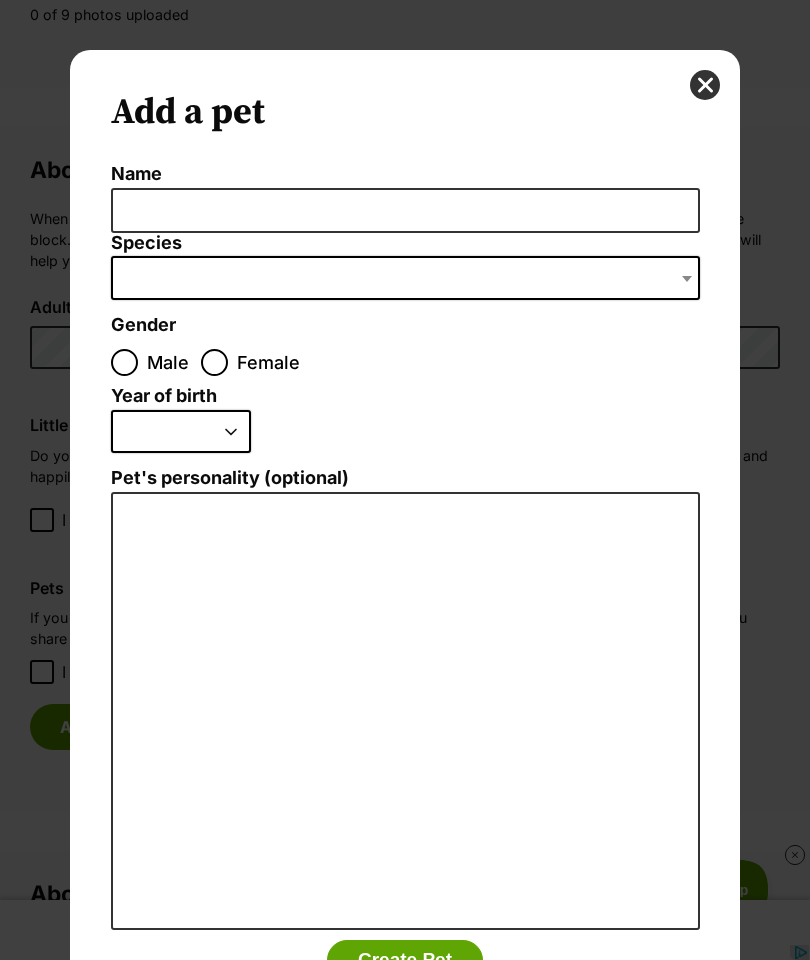 scroll, scrollTop: 0, scrollLeft: 0, axis: both 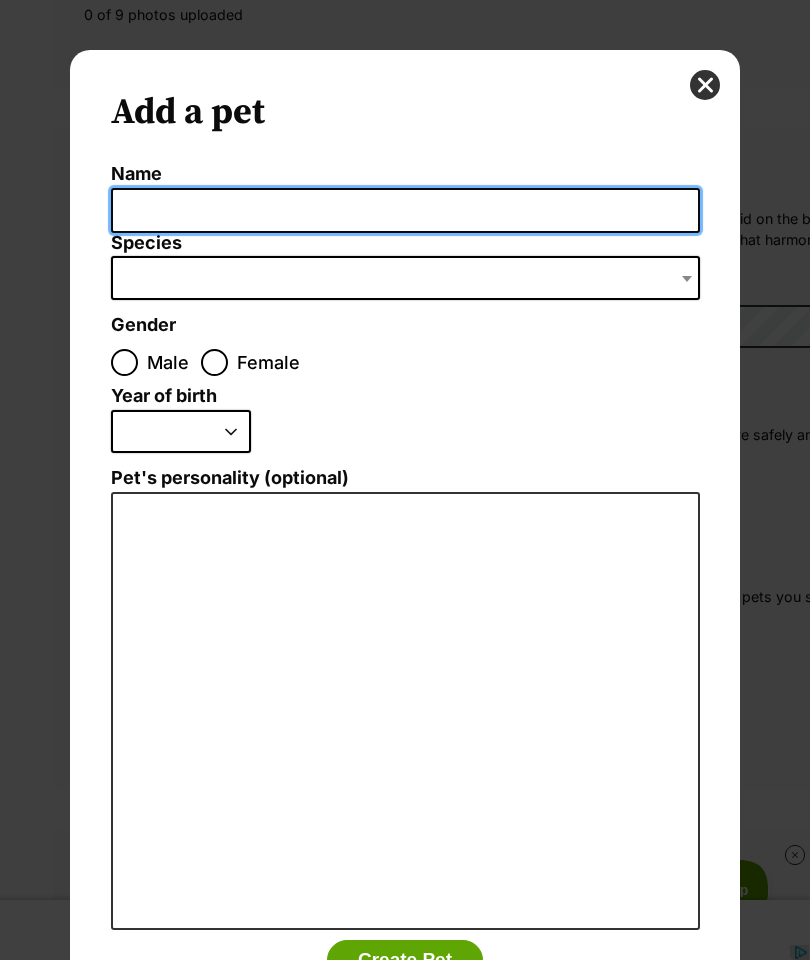 click on "Name" at bounding box center [405, 210] 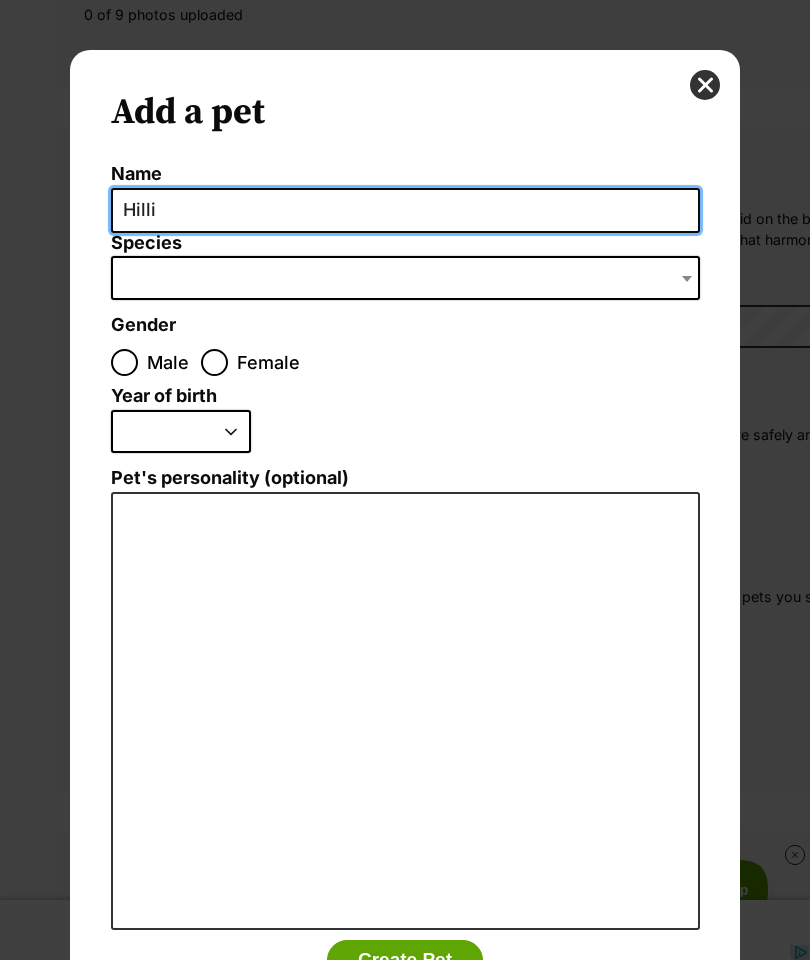 type on "Hilli" 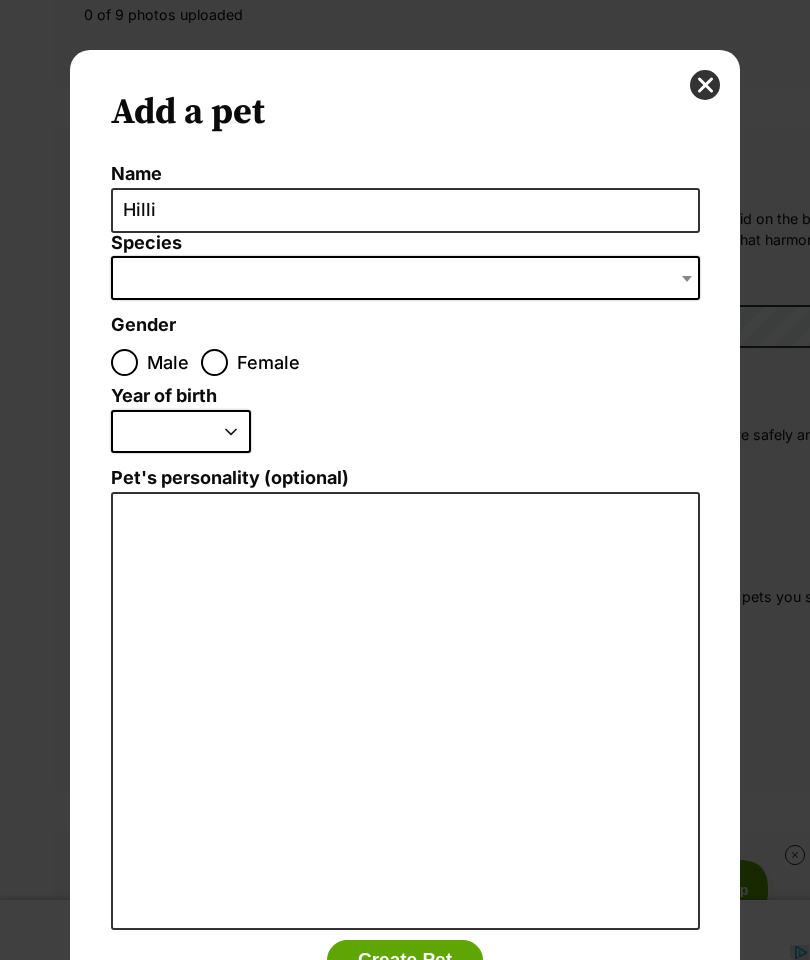 click at bounding box center (405, 278) 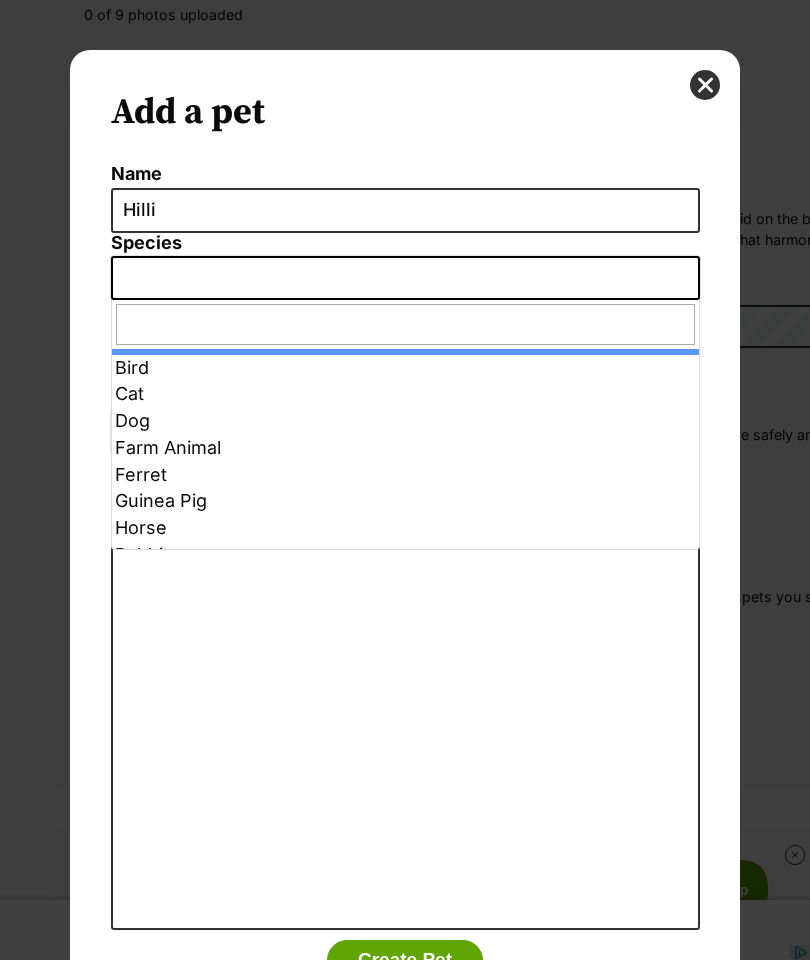 select on "2" 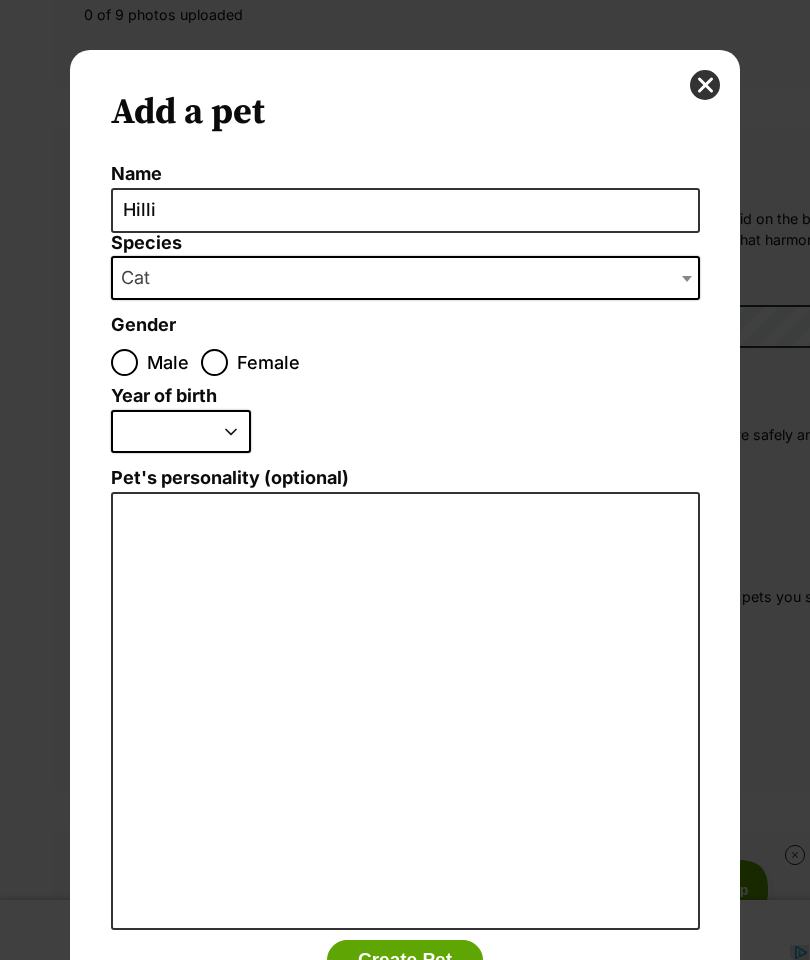 click on "Male" at bounding box center (124, 362) 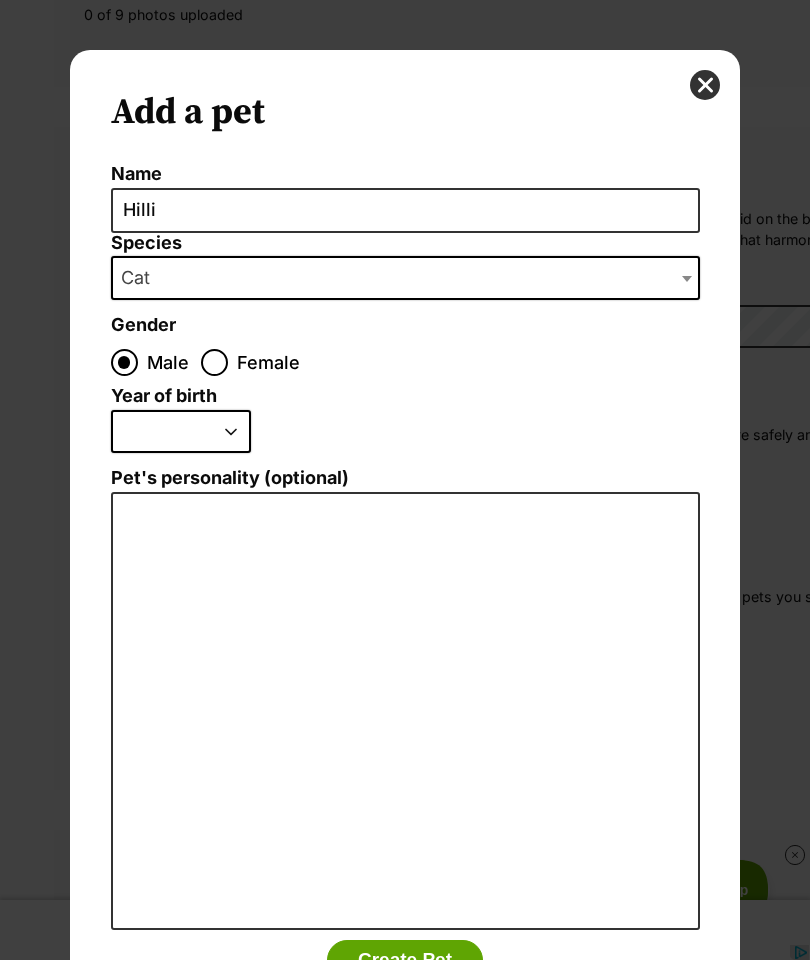 click on "2025
2024
2023
2022
2021
2020
2019
2018
2017
2016
2015
2014
2013
2012
2011
2010
2009
2008
2007
2006
2005
2004
2003
2002
2001
2000
1999
1998
1997
1996
1995" at bounding box center (181, 432) 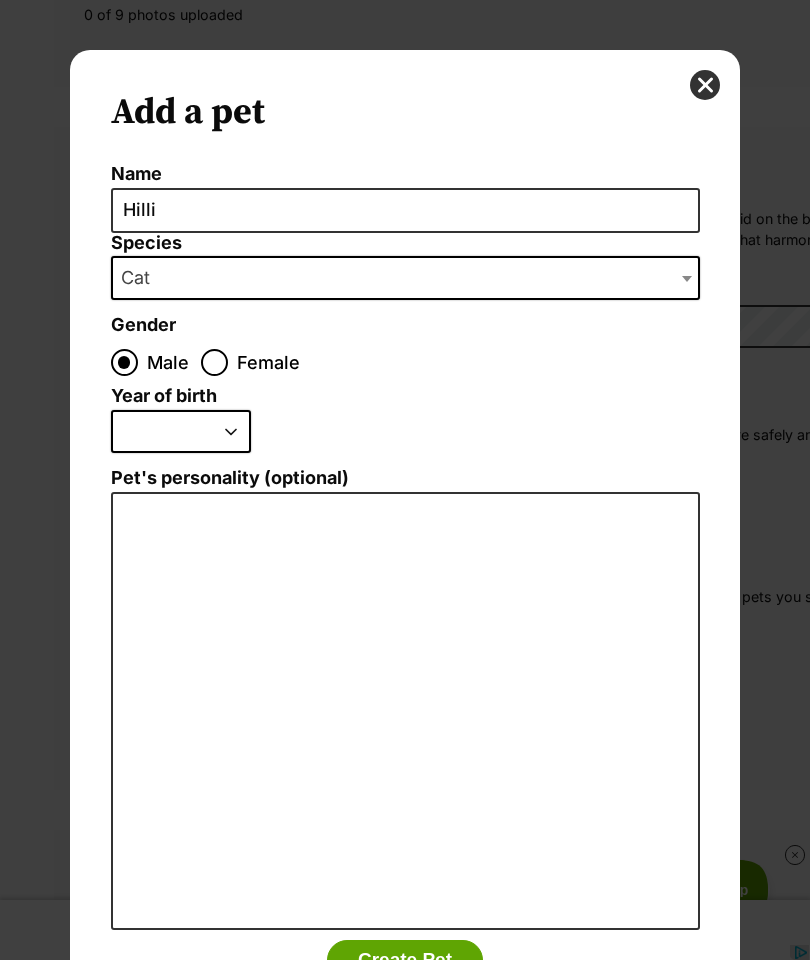 select on "2021" 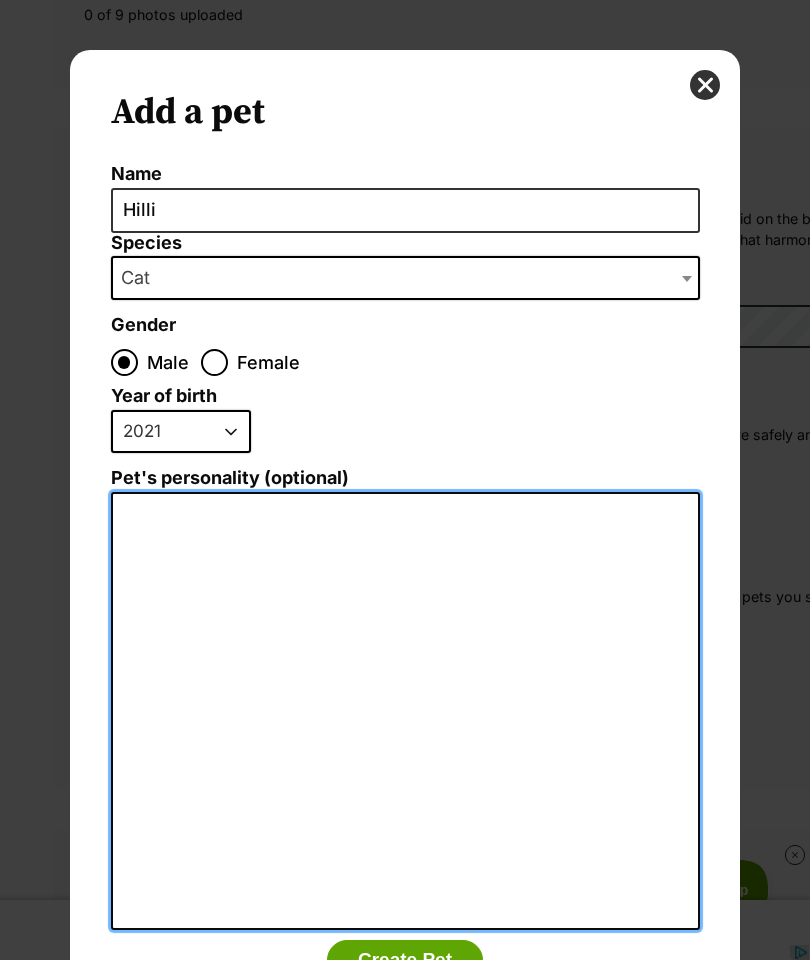 click on "Pet's personality (optional)" at bounding box center [405, 711] 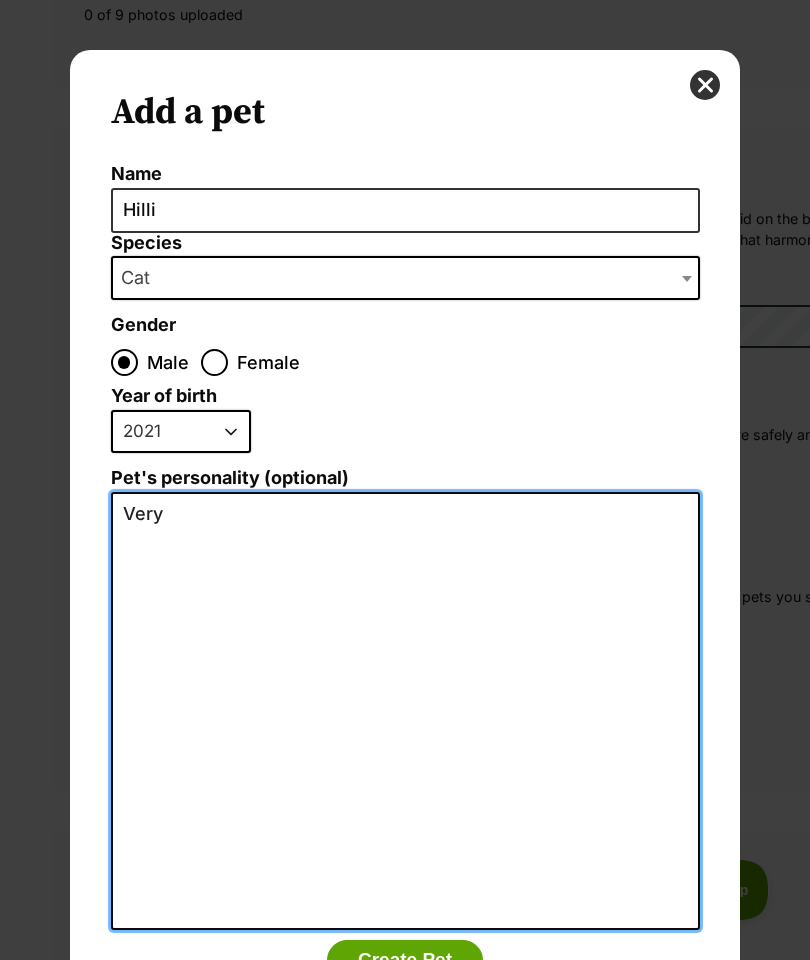 scroll, scrollTop: 0, scrollLeft: 0, axis: both 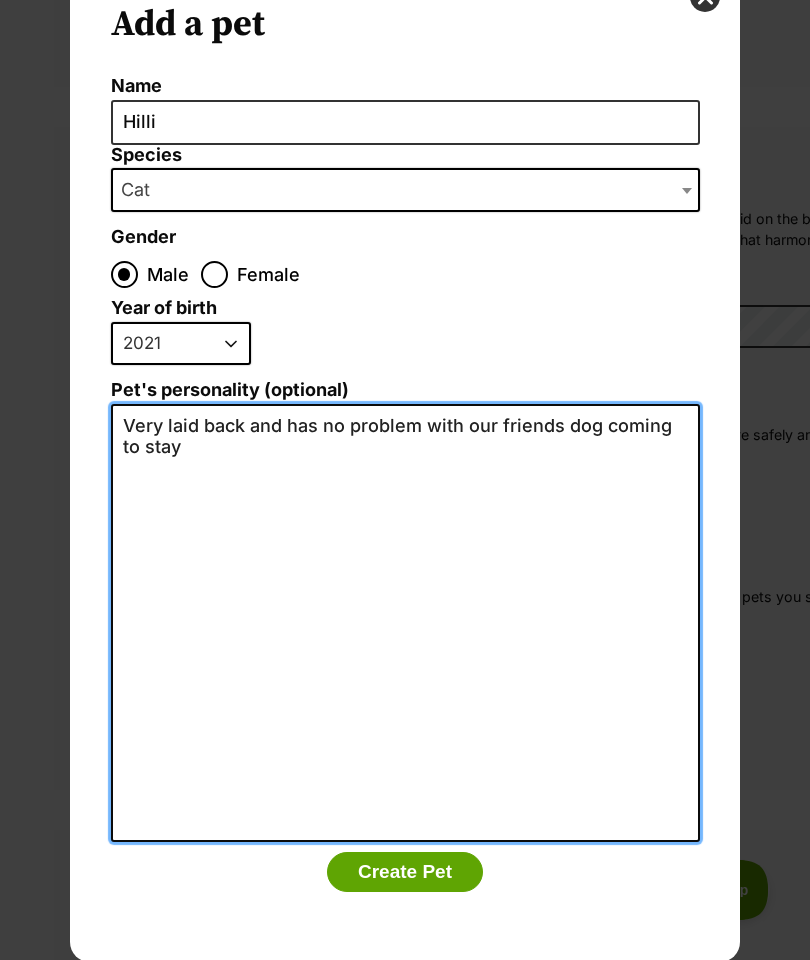 type on "Very laid back and has no problem with our friends dog coming to stay" 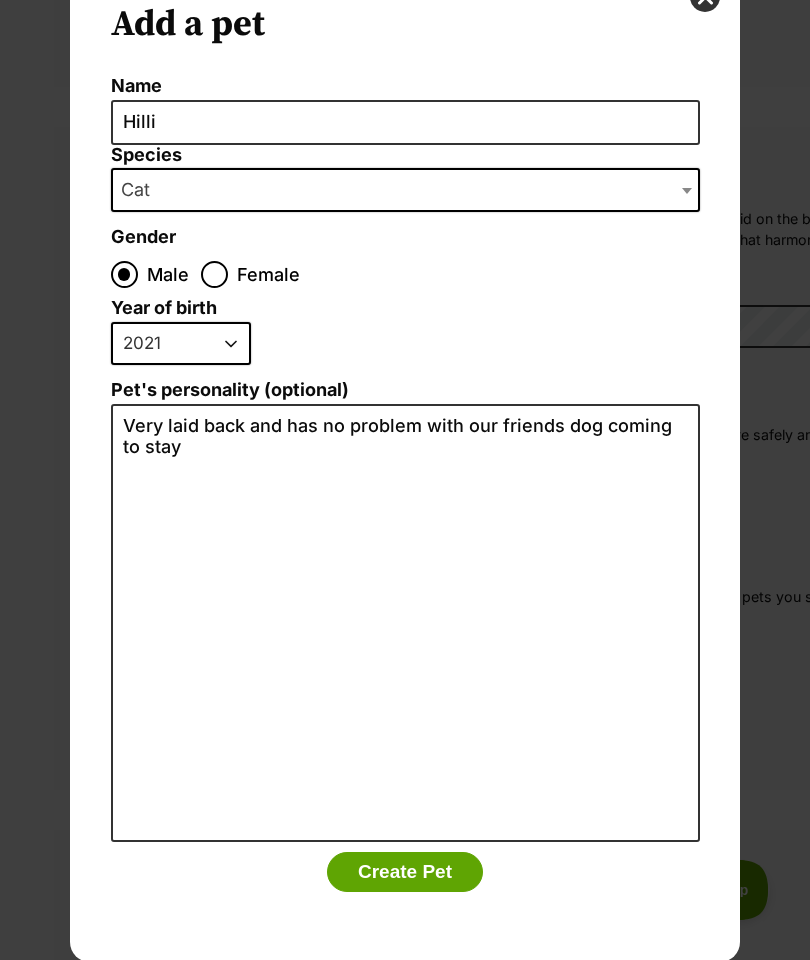 click on "Add a pet
Name Hilli
Species
Bird
Cat
Dog
Farm Animal
Ferret
Guinea Pig
Horse
Rabbit
Reptile Cat
Gender
Male
Female
Size (optional)
Small
Medium
Large
Year of birth
2025
2024
2023
2022
2021
2020
2019
2018
2017
2016
2015
2014
2013
2012
2011
2010
2009
2008
2007
2006
2005
2004
2003
2002
2001
2000
1999
1998
1997
1996
1995
Pet's personality (optional) Very laid back and has no problem with our friends dog coming to stay
Create Pet" at bounding box center (405, 480) 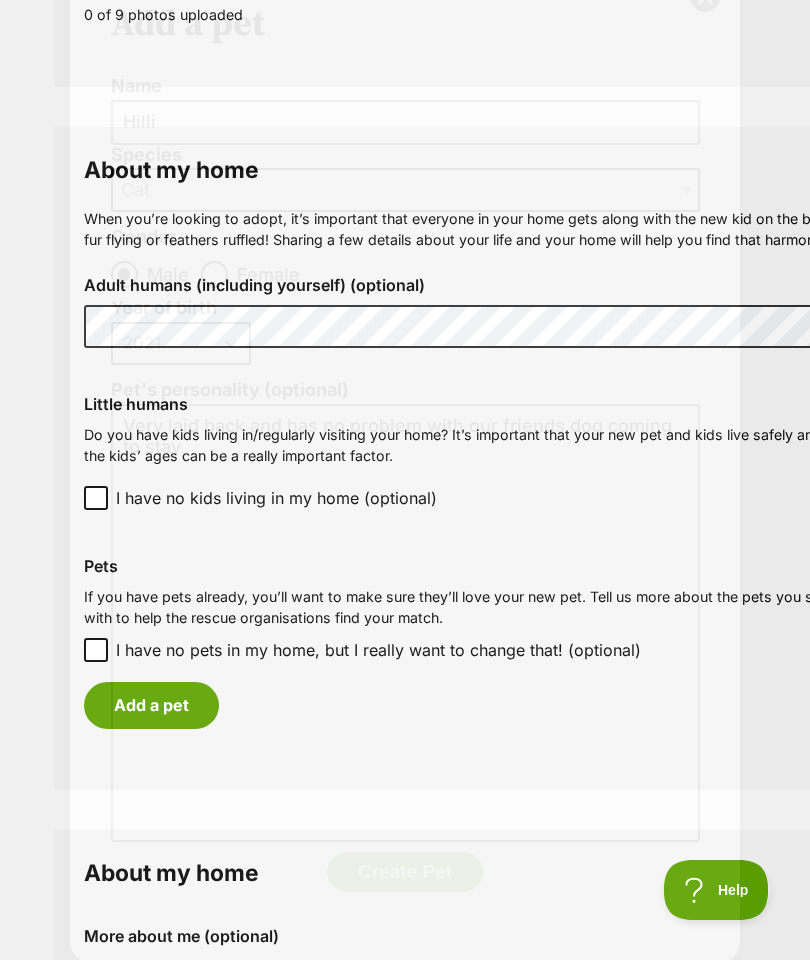 click on "Add a pet
Name Hilli
Species
Bird
Cat
Dog
Farm Animal
Ferret
Guinea Pig
Horse
Rabbit
Reptile Cat
Gender
Male
Female
Size (optional)
Small
Medium
Large
Year of birth
2025
2024
2023
2022
2021
2020
2019
2018
2017
2016
2015
2014
2013
2012
2011
2010
2009
2008
2007
2006
2005
2004
2003
2002
2001
2000
1999
1998
1997
1996
1995
Pet's personality (optional) Very laid back and has no problem with our friends dog coming to stay
Create Pet" at bounding box center [405, 480] 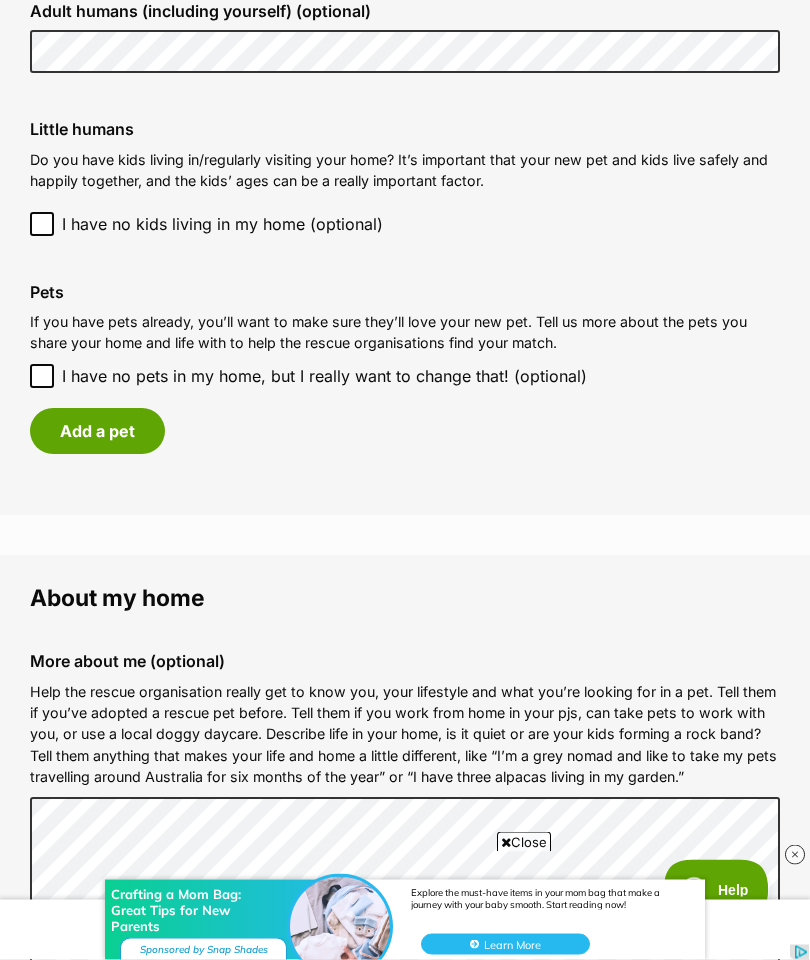 scroll, scrollTop: 1676, scrollLeft: 0, axis: vertical 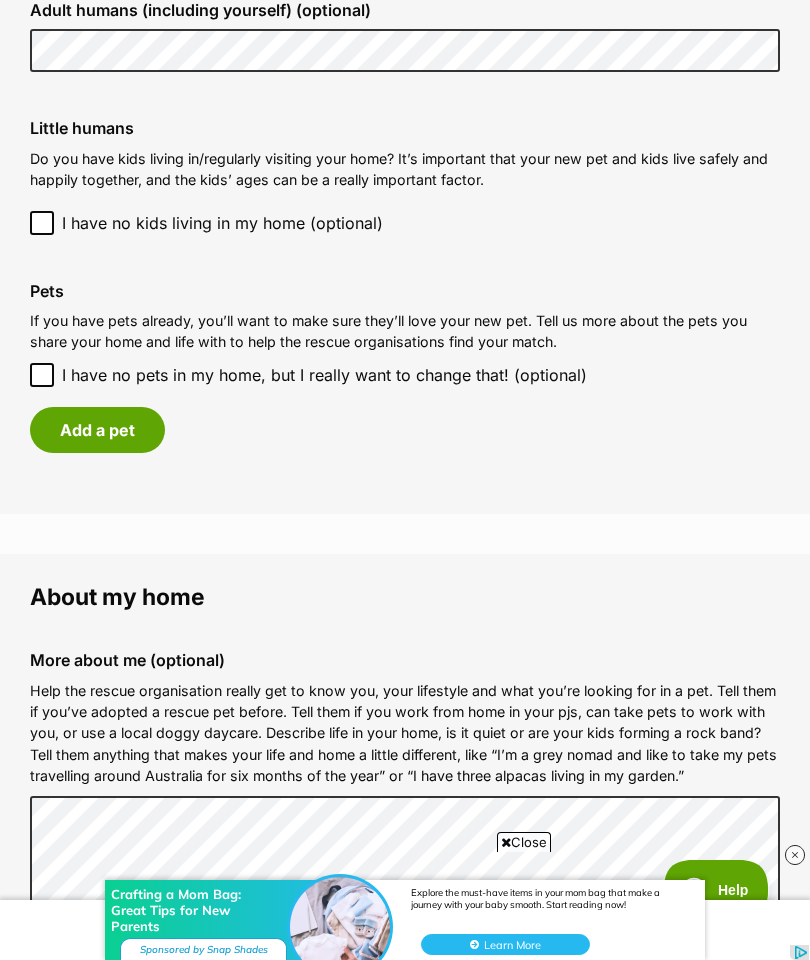 click on "Add a pet" at bounding box center (97, 430) 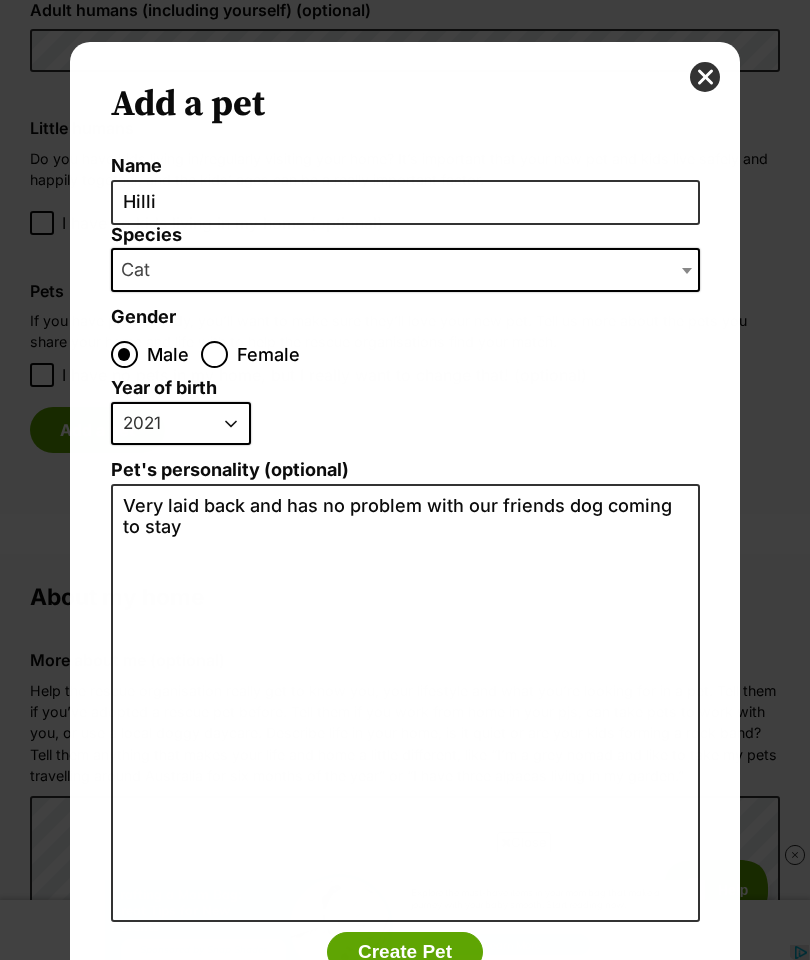 scroll, scrollTop: 0, scrollLeft: 0, axis: both 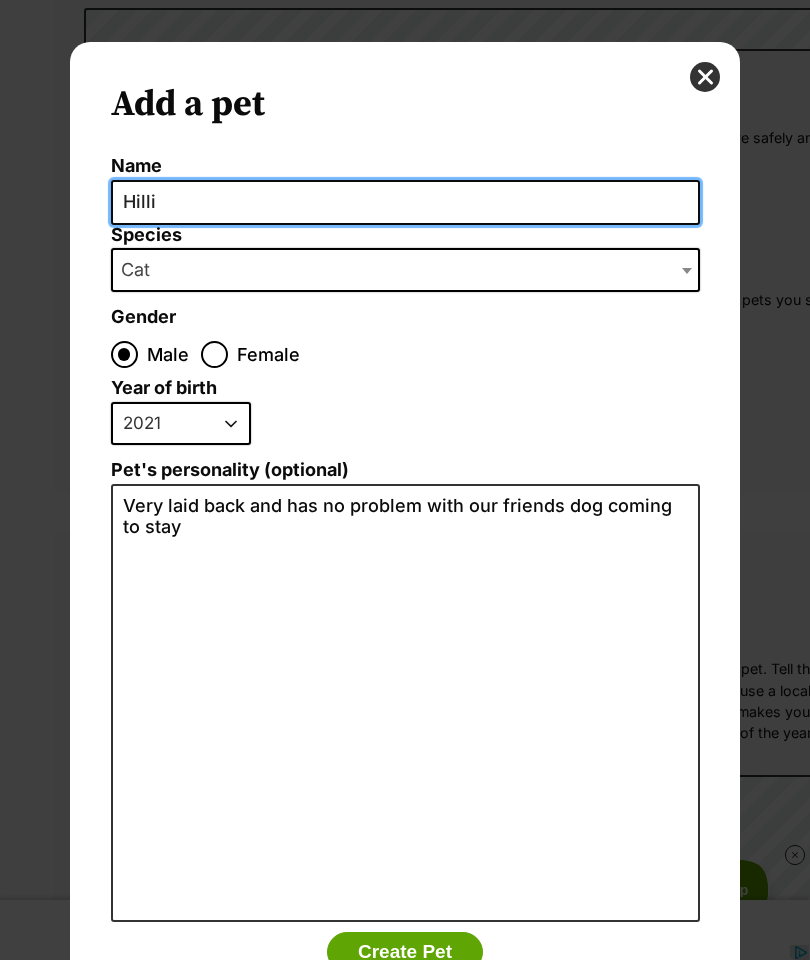 click on "Hilli" at bounding box center (405, 202) 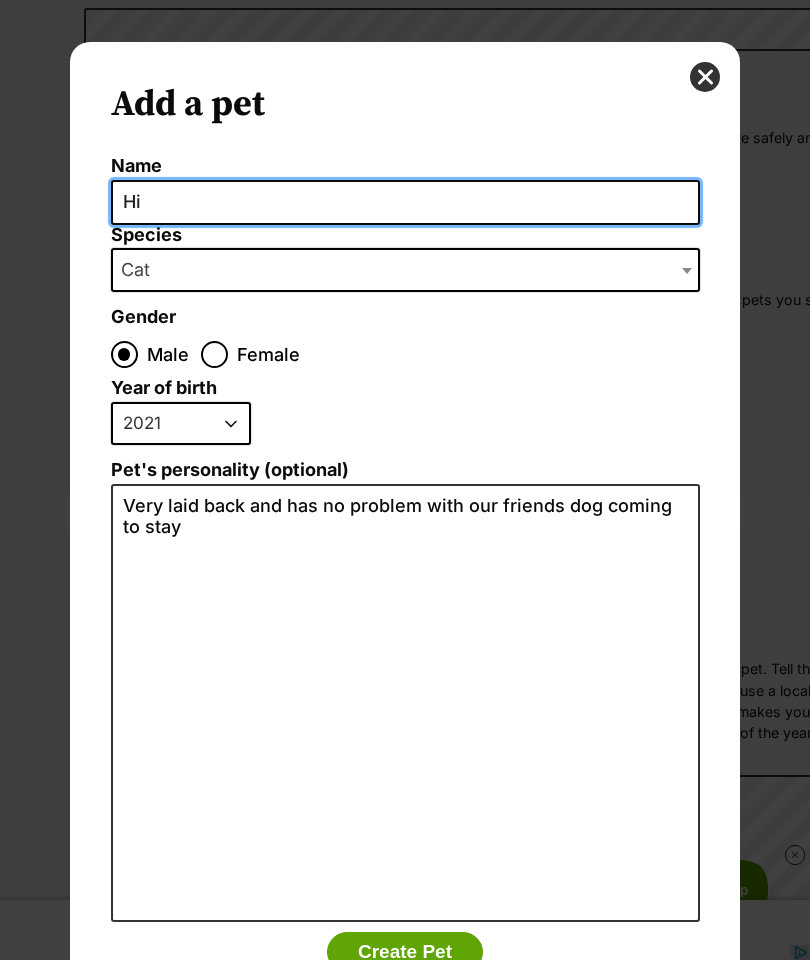 type on "H" 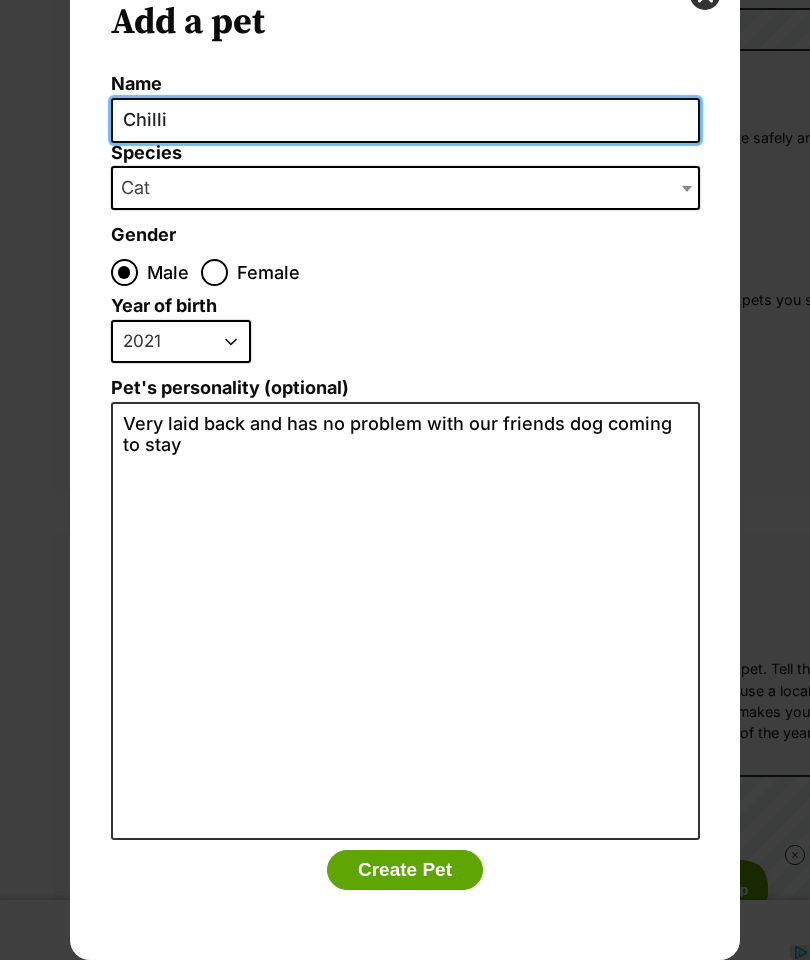 scroll, scrollTop: 88, scrollLeft: 0, axis: vertical 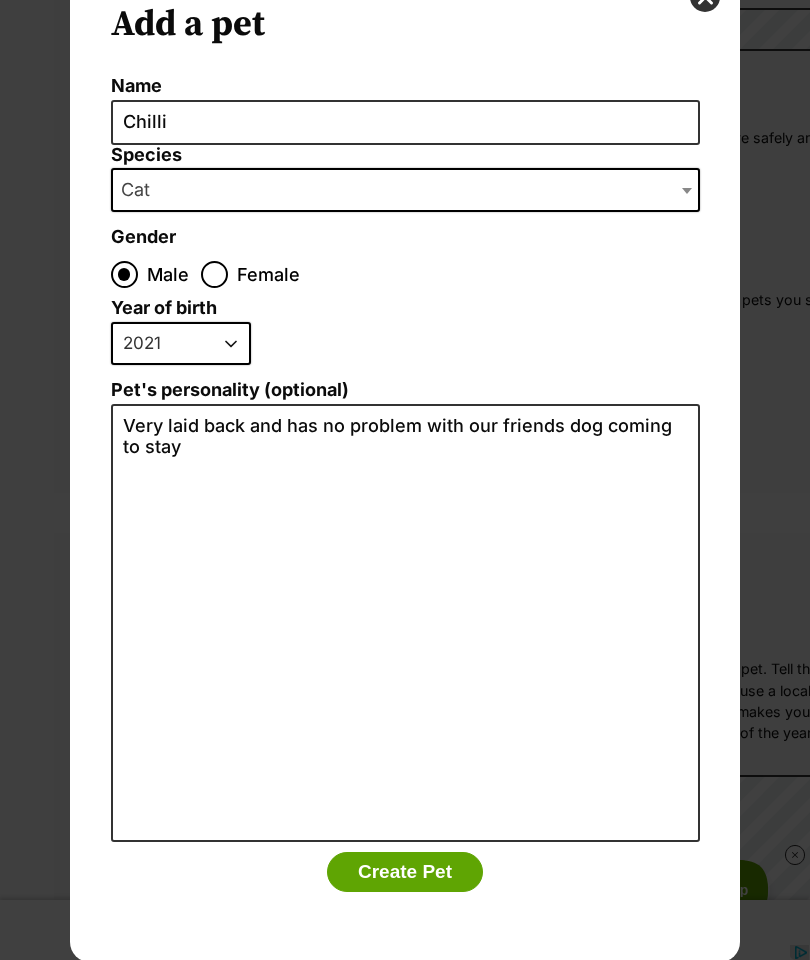 click on "Add a pet
Name Chilli
Species
Bird
Cat
Dog
Farm Animal
Ferret
Guinea Pig
Horse
Rabbit
Reptile Cat
Gender
Male
Female
Size (optional)
Small
Medium
Large
Year of birth
2025
2024
2023
2022
2021
2020
2019
2018
2017
2016
2015
2014
2013
2012
2011
2010
2009
2008
2007
2006
2005
2004
2003
2002
2001
2000
1999
1998
1997
1996
1995
Pet's personality (optional) Very laid back and has no problem with our friends dog coming to stay
Create Pet" at bounding box center (405, 480) 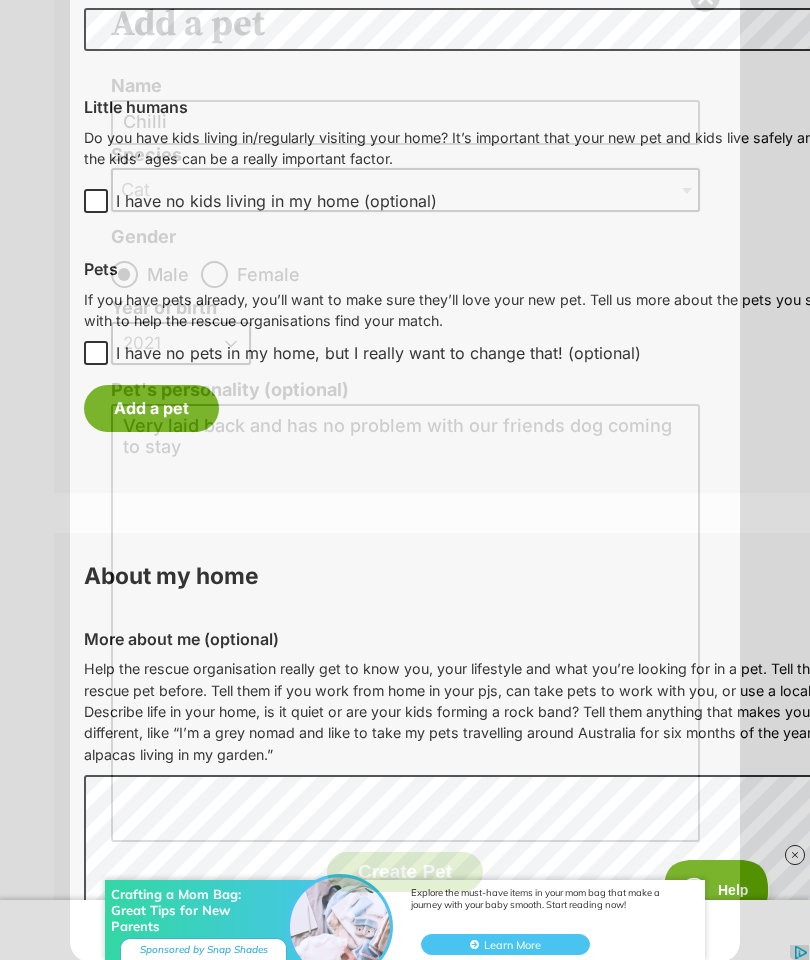 click on "Add a pet
Name Chilli
Species
Bird
Cat
Dog
Farm Animal
Ferret
Guinea Pig
Horse
Rabbit
Reptile Cat
Gender
Male
Female
Size (optional)
Small
Medium
Large
Year of birth
2025
2024
2023
2022
2021
2020
2019
2018
2017
2016
2015
2014
2013
2012
2011
2010
2009
2008
2007
2006
2005
2004
2003
2002
2001
2000
1999
1998
1997
1996
1995
Pet's personality (optional) Very laid back and has no problem with our friends dog coming to stay
Create Pet" at bounding box center (405, 480) 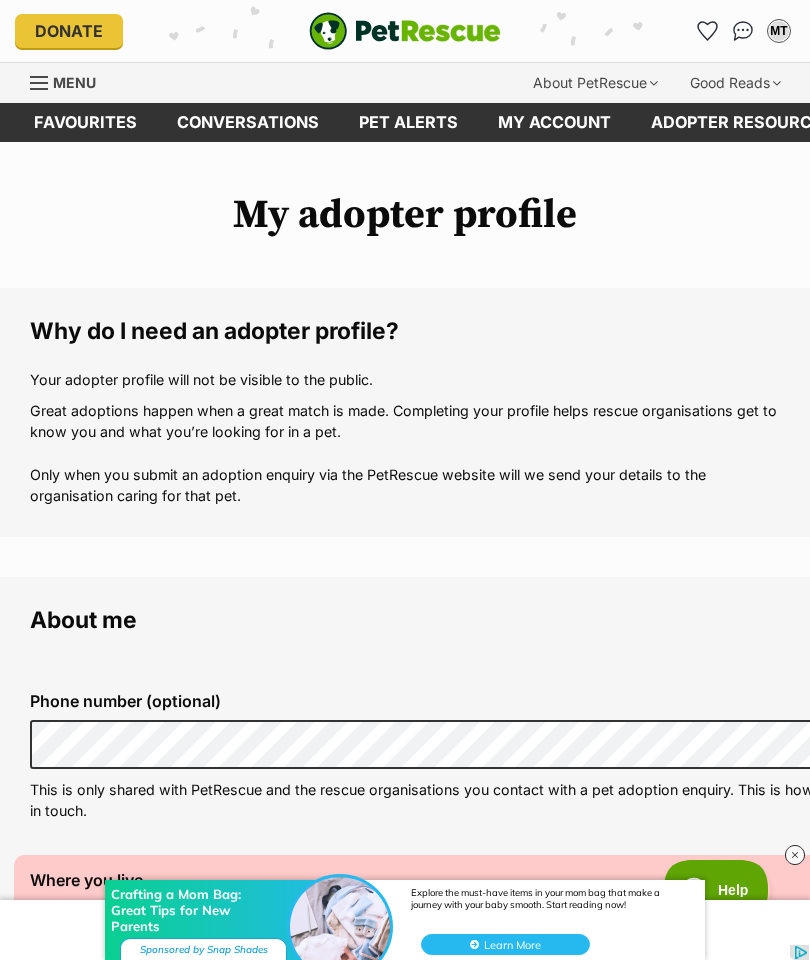 scroll, scrollTop: 1676, scrollLeft: 0, axis: vertical 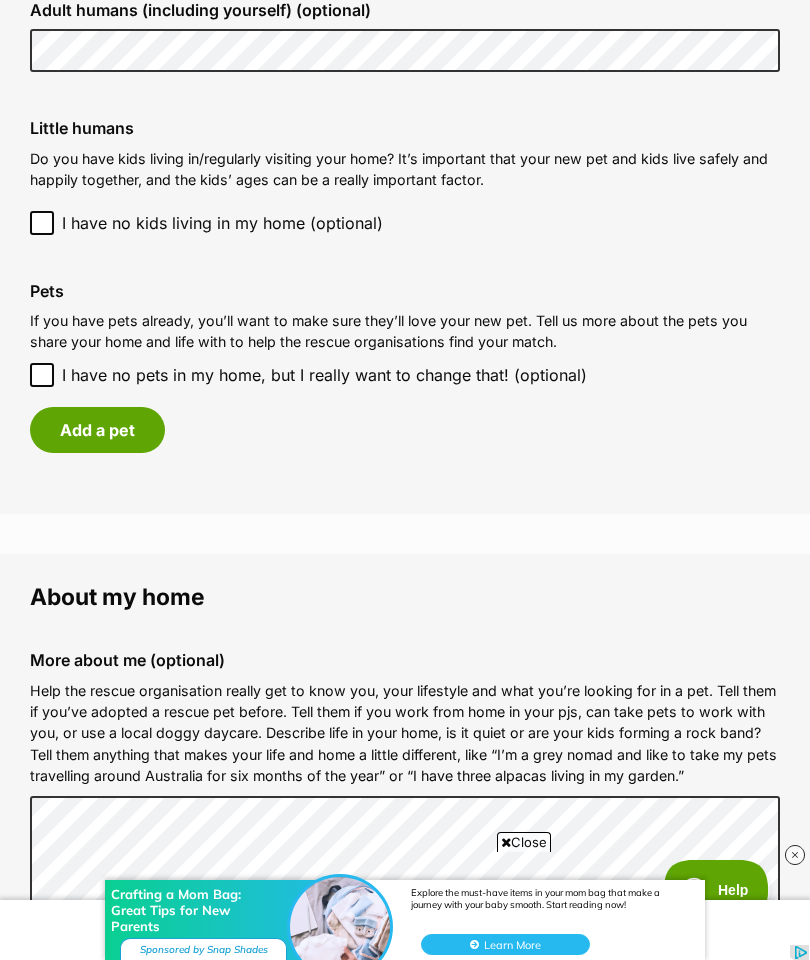 click on "Add a pet" at bounding box center (97, 430) 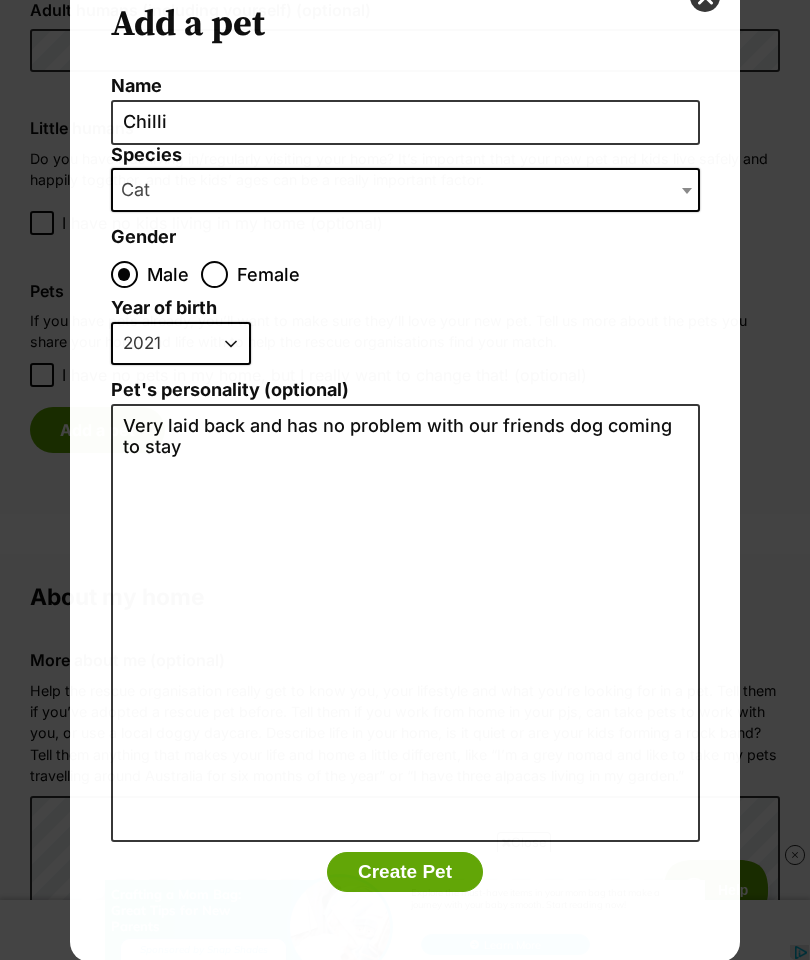 scroll, scrollTop: 0, scrollLeft: 0, axis: both 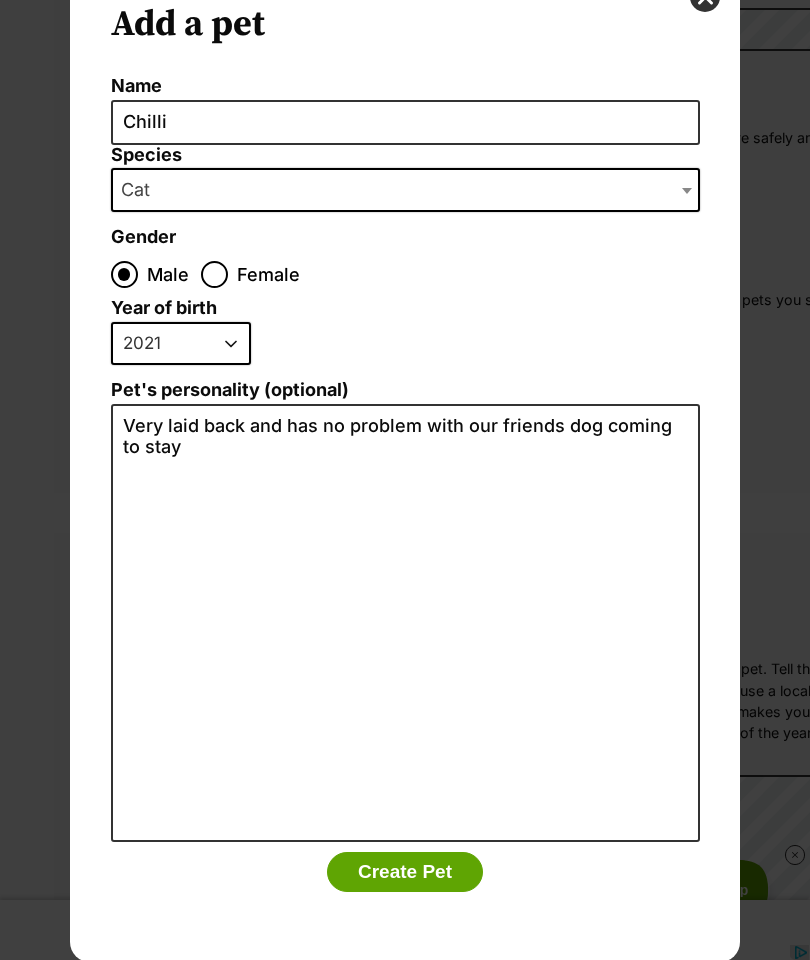 click on "Create Pet" at bounding box center [405, 872] 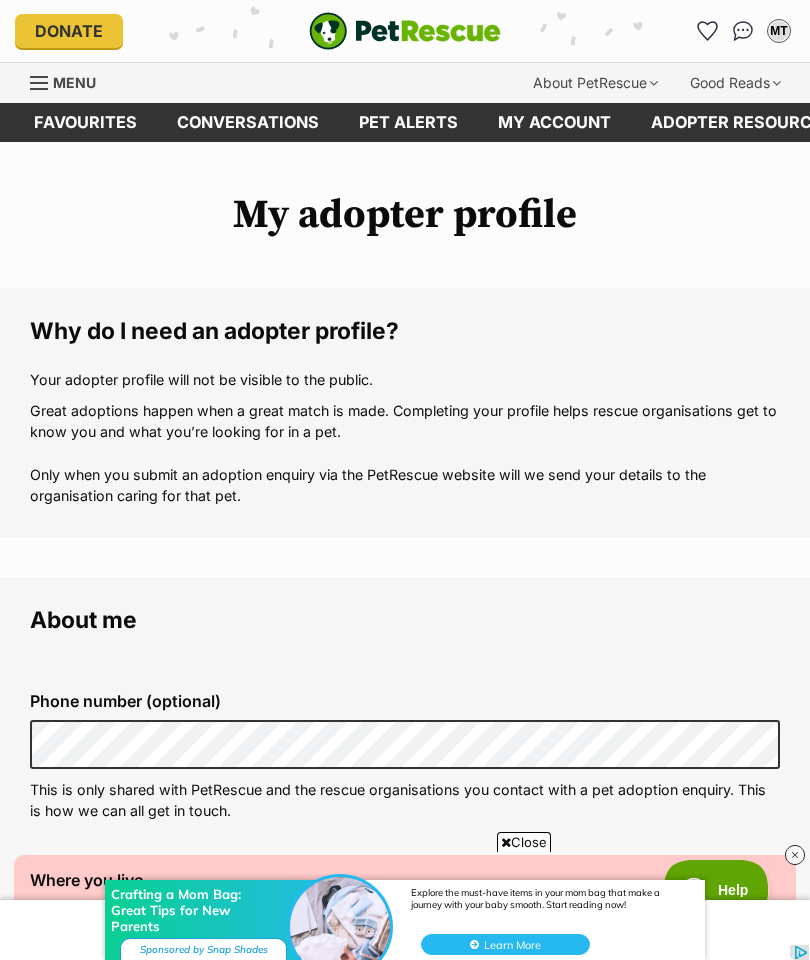 scroll, scrollTop: 1676, scrollLeft: 0, axis: vertical 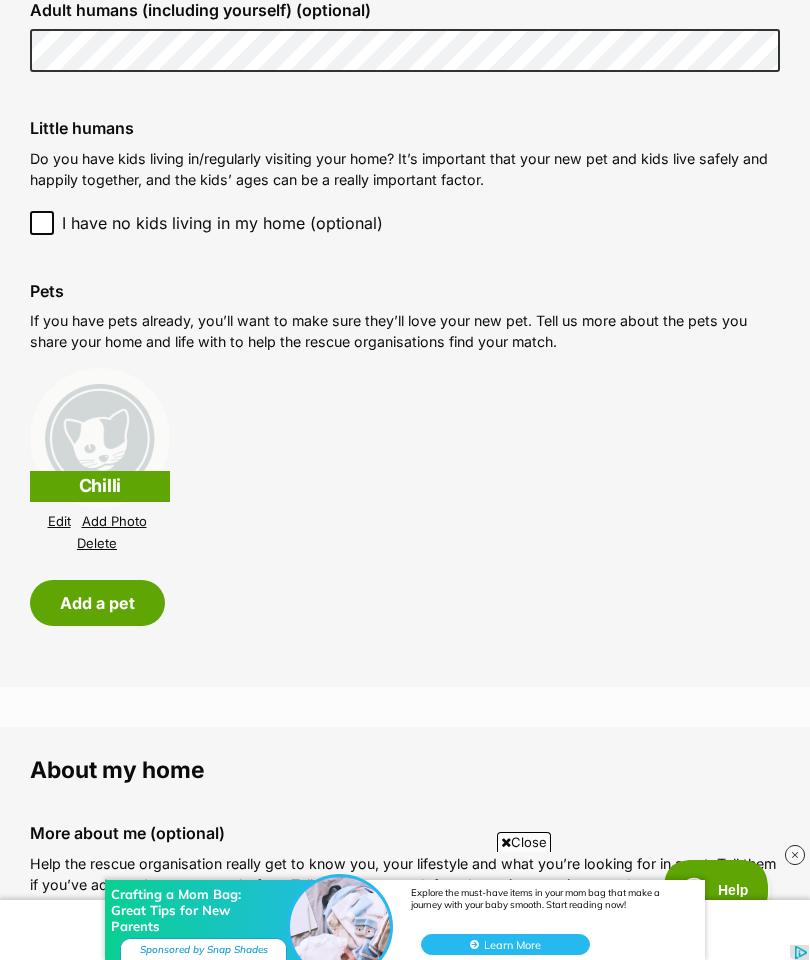 click on "Add a pet" at bounding box center (97, 603) 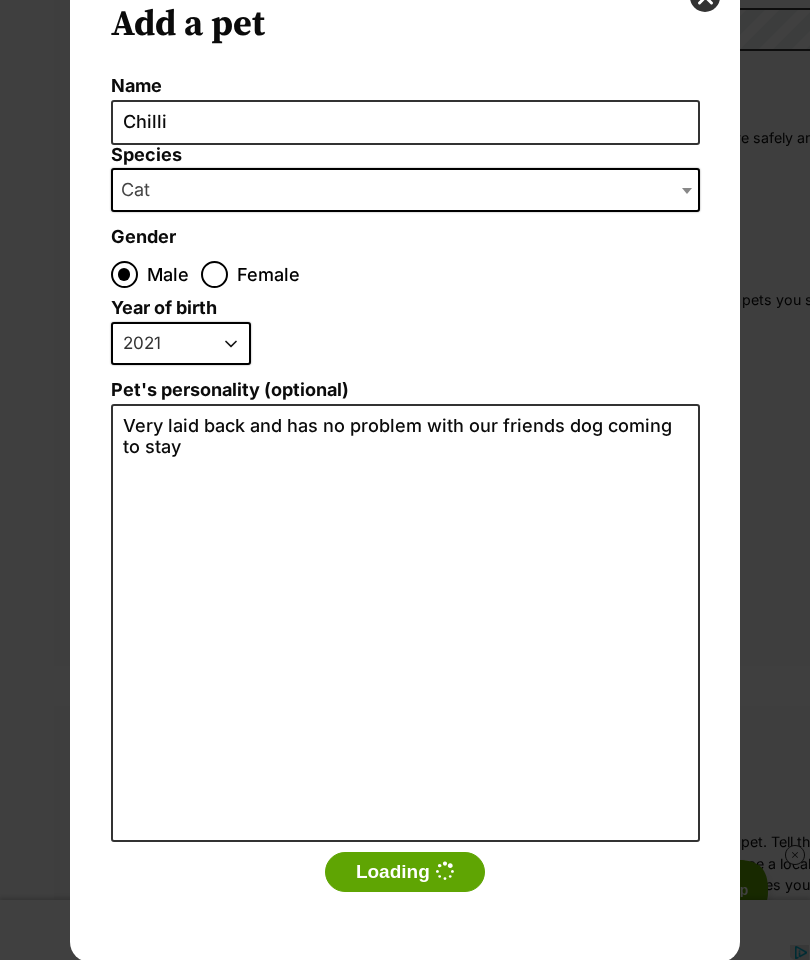scroll, scrollTop: 0, scrollLeft: 0, axis: both 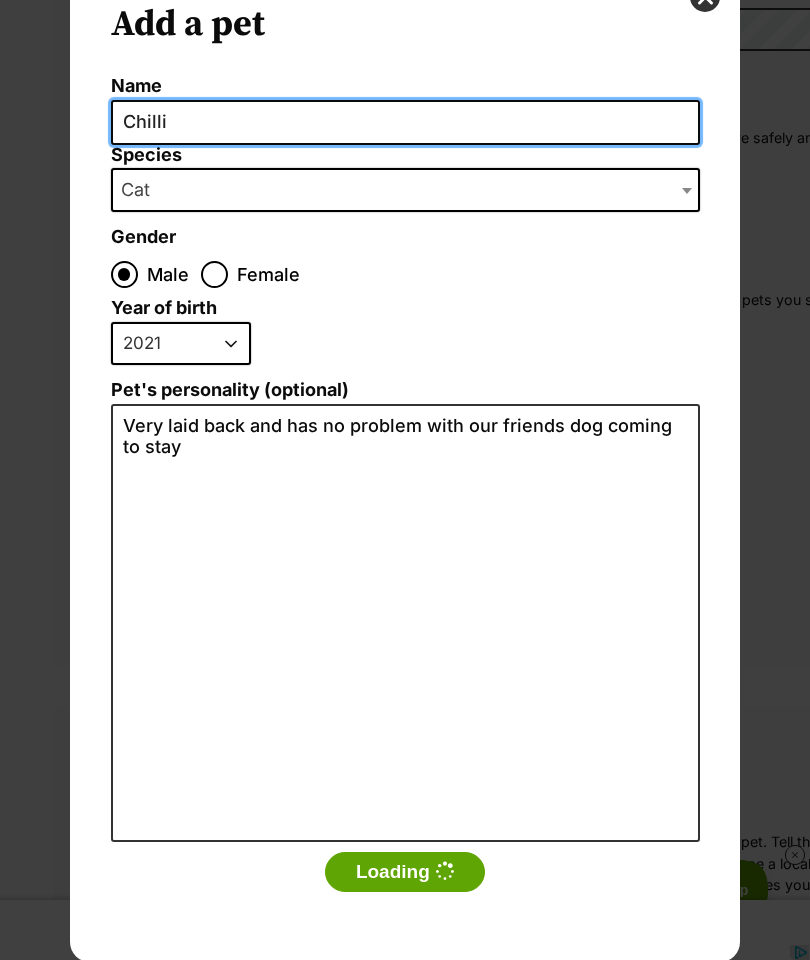 click on "Chilli" at bounding box center (405, 122) 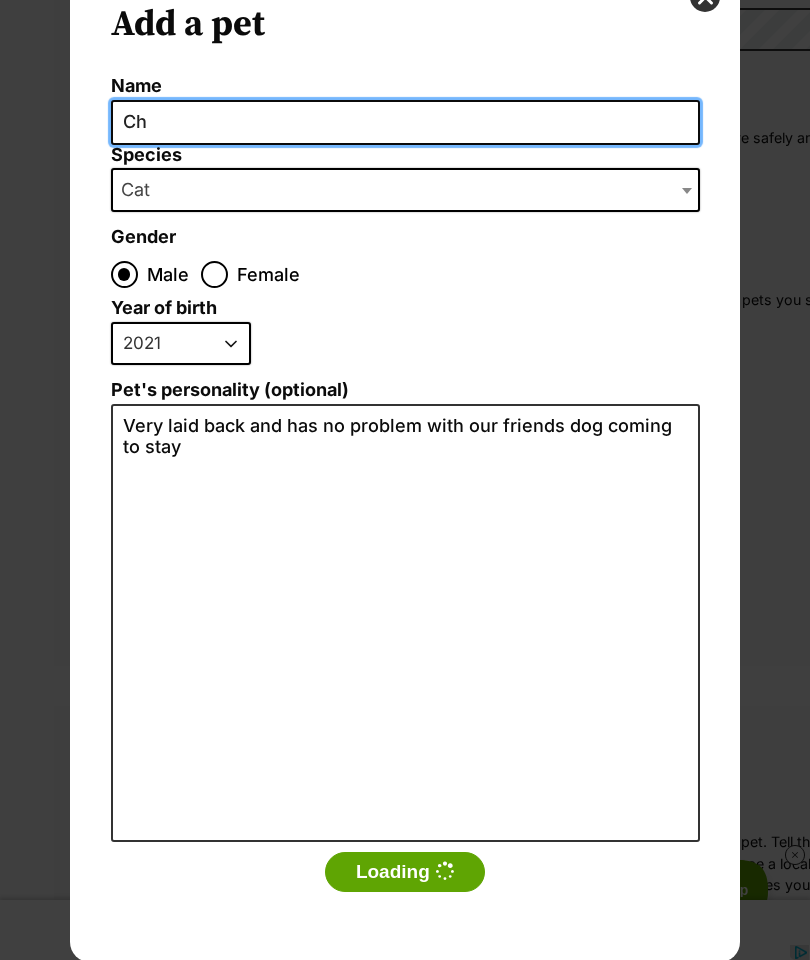 type on "C" 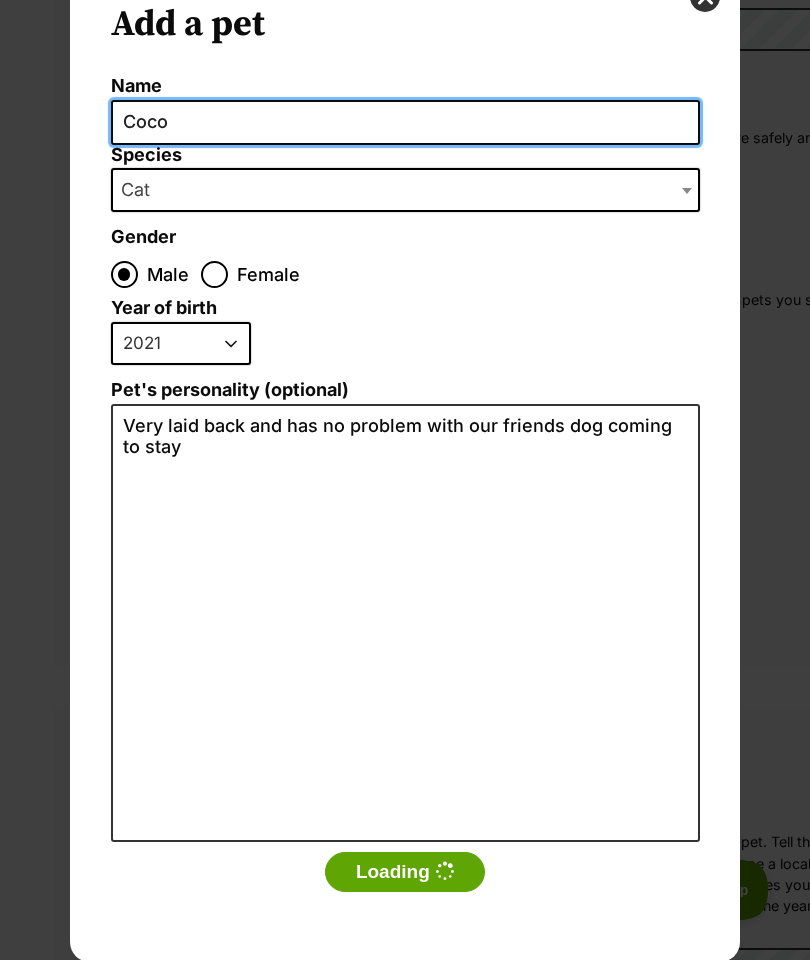 scroll, scrollTop: 0, scrollLeft: 0, axis: both 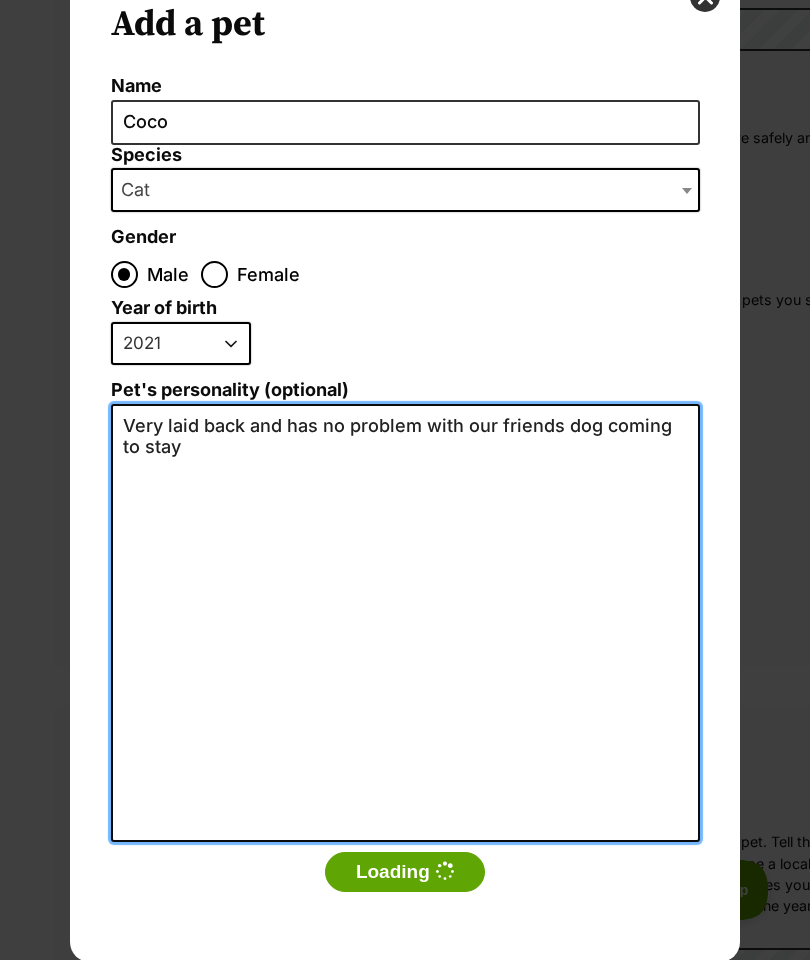 click on "Very laid back and has no problem with our friends dog coming to stay" at bounding box center [405, 623] 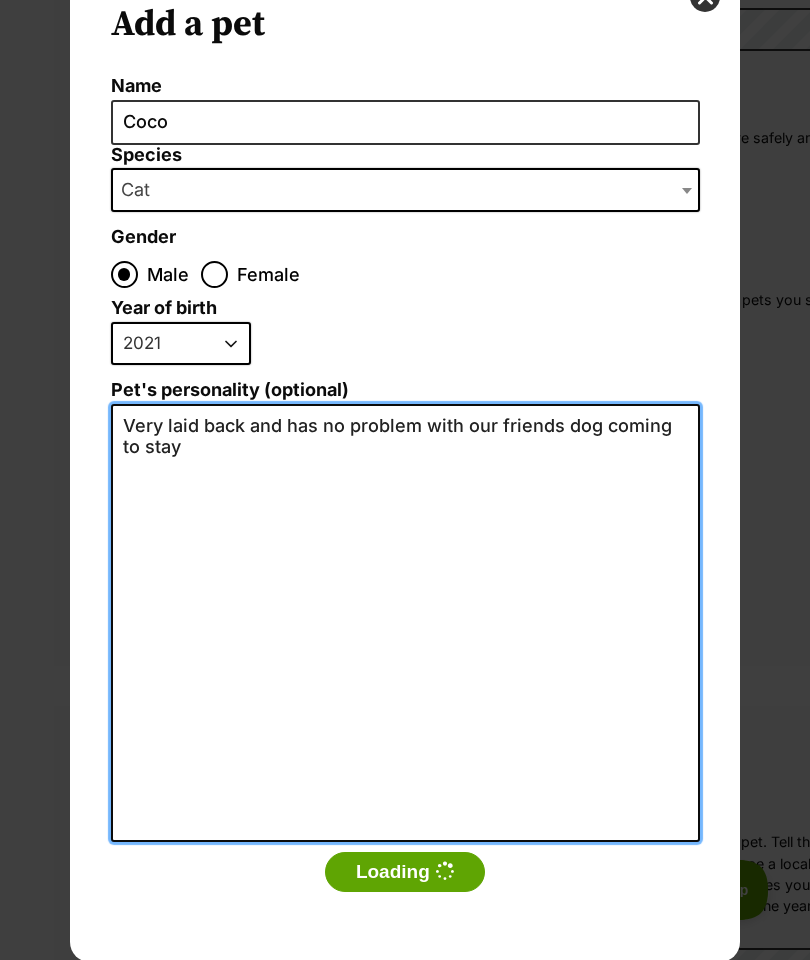 click on "Very laid back and has no problem with our friends dog coming to stay" at bounding box center (405, 623) 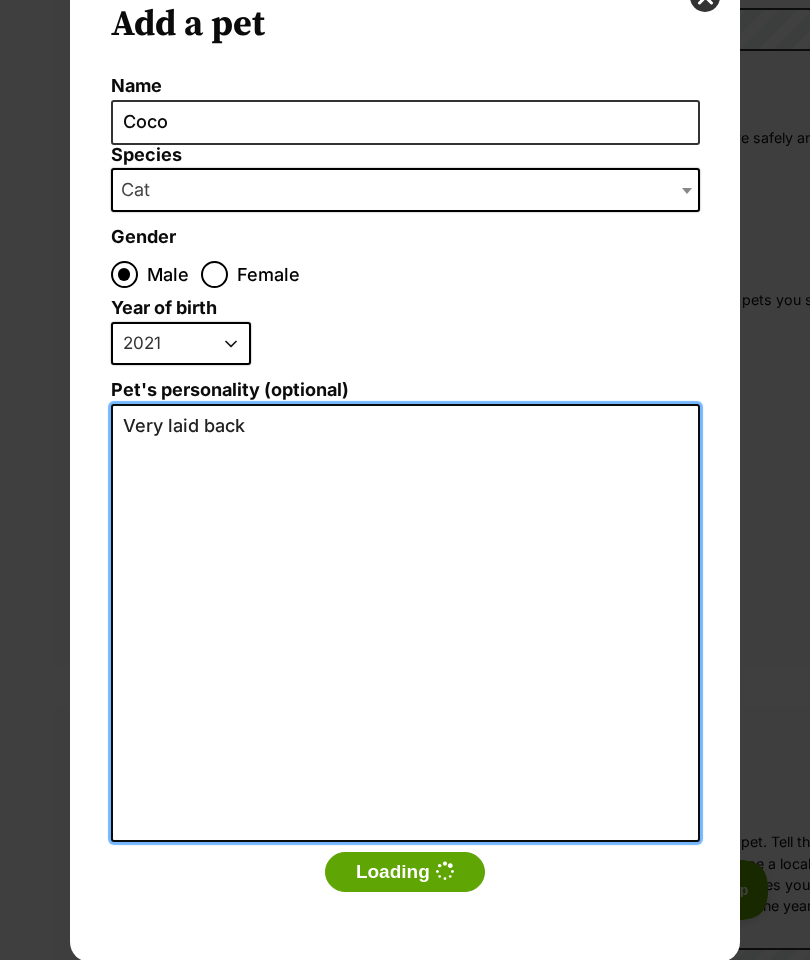 type on "Very laid" 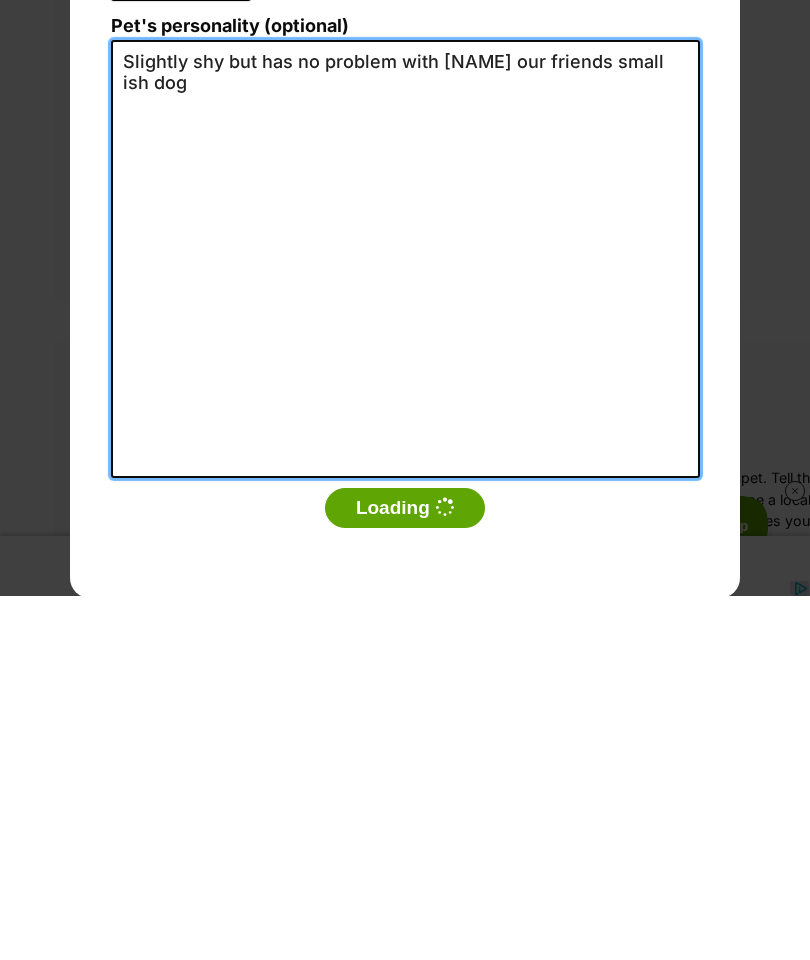 scroll, scrollTop: 0, scrollLeft: 0, axis: both 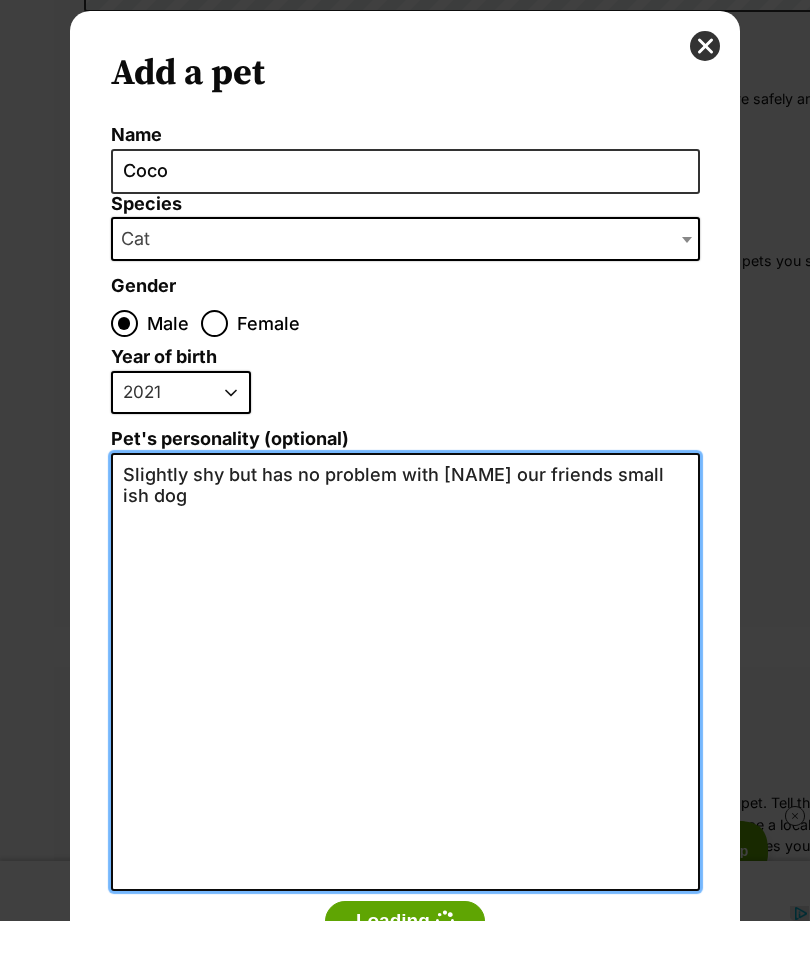 type on "Slightly shy but has no problem with Gidget our friends small ish dog" 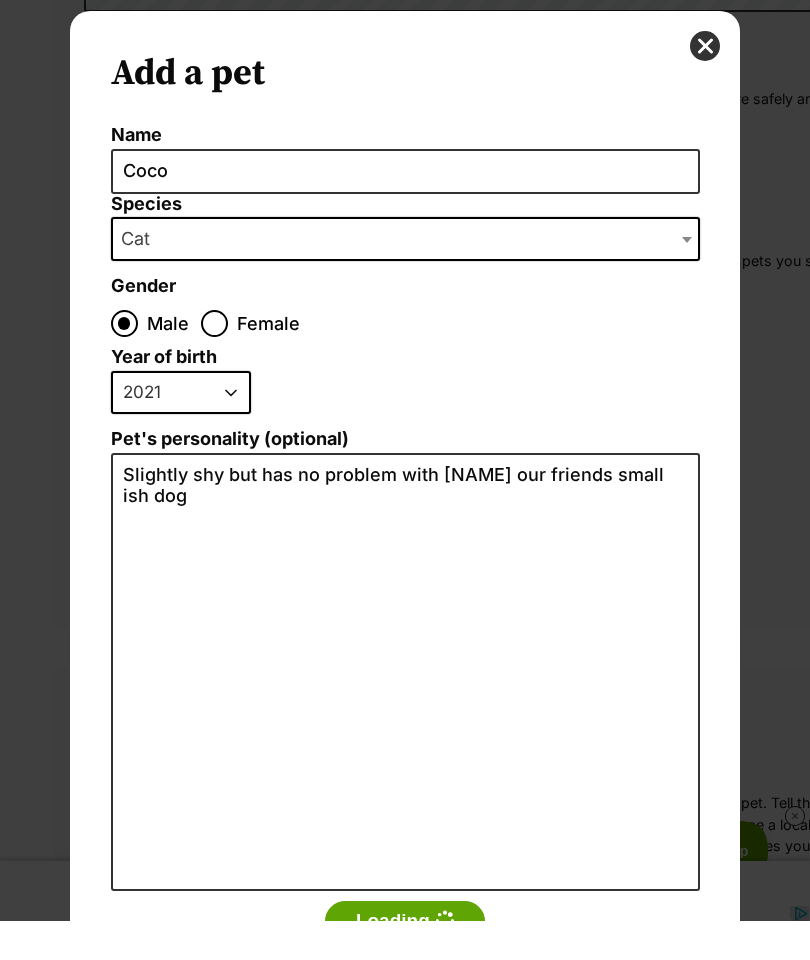 click on "Female" at bounding box center [214, 362] 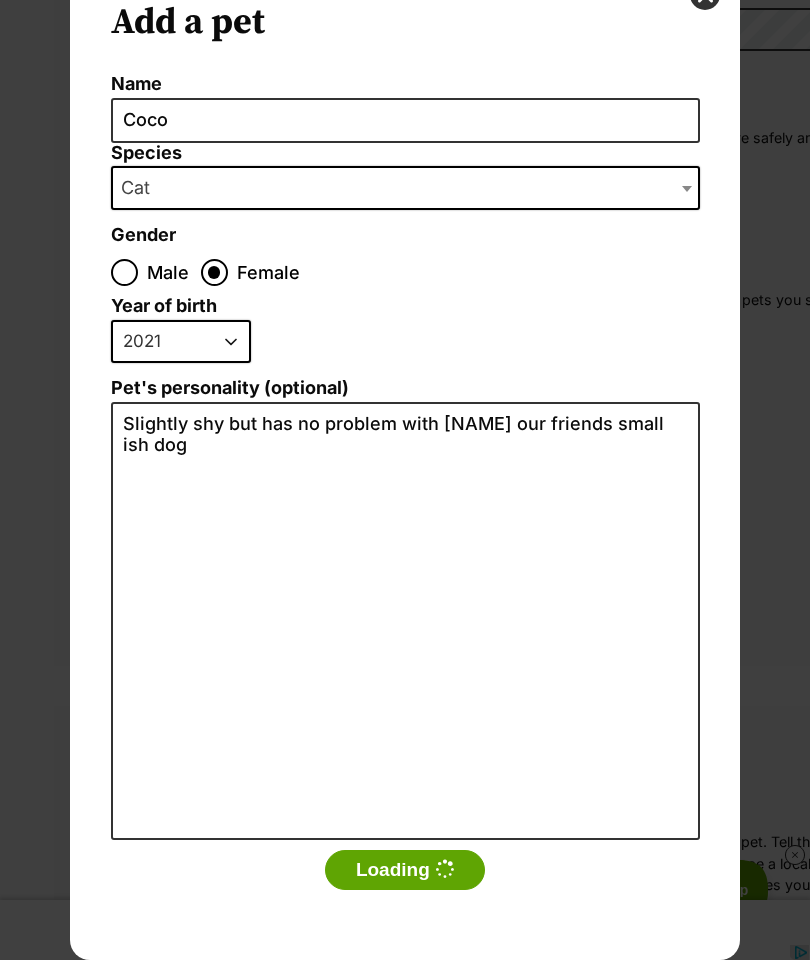 scroll, scrollTop: 88, scrollLeft: 0, axis: vertical 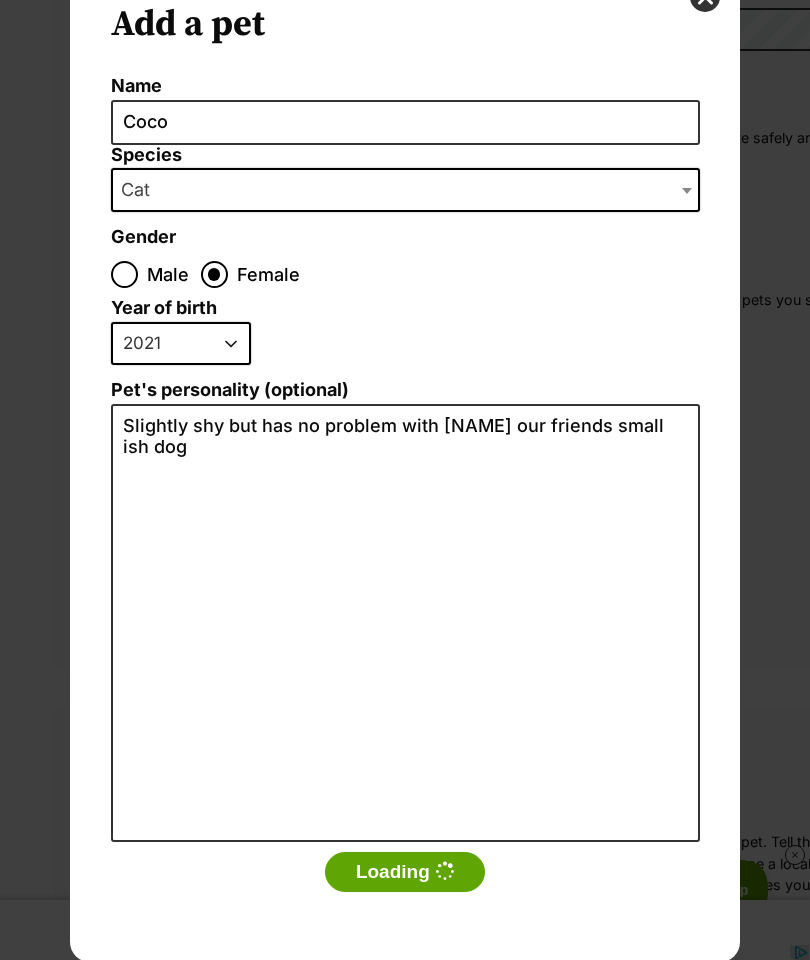 click on "Loading" at bounding box center (405, 872) 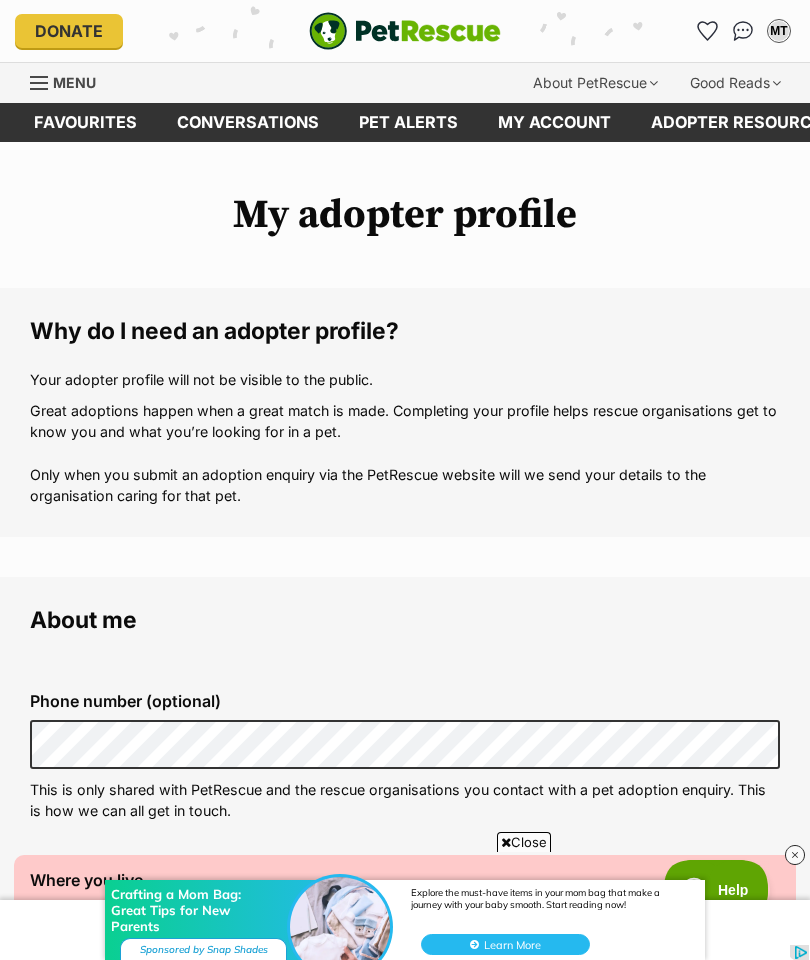 scroll, scrollTop: 1676, scrollLeft: 0, axis: vertical 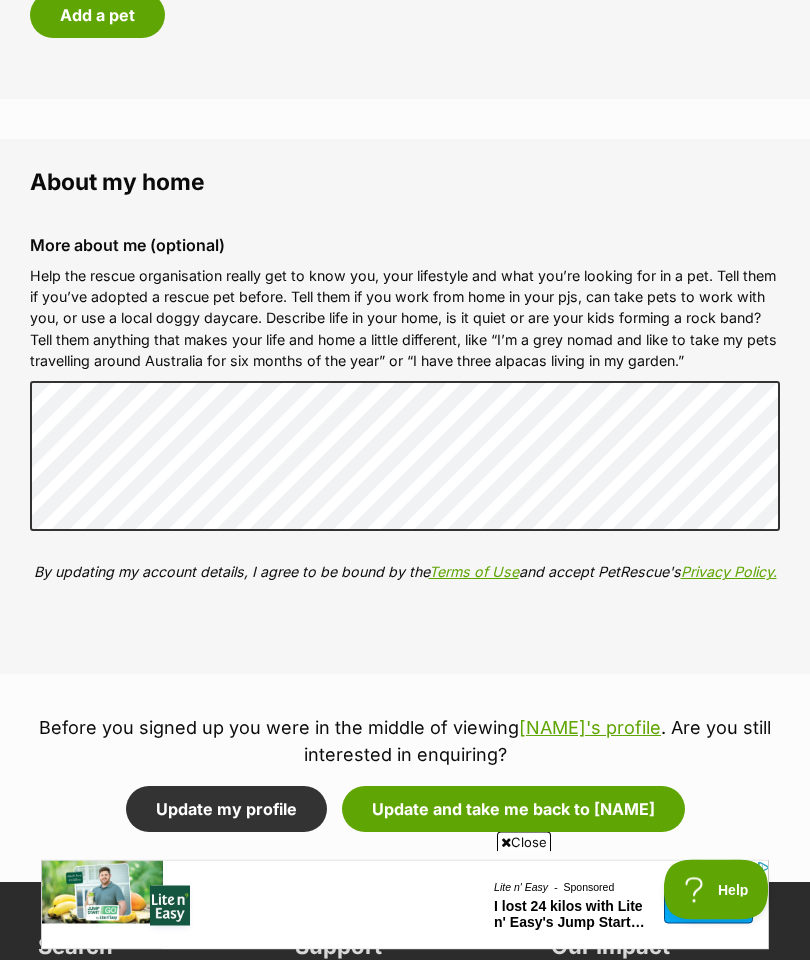 click on "About my home
More about me (optional)
Help the rescue organisation really get to know you, your lifestyle and what you’re looking for in a pet. Tell them if you’ve adopted a rescue pet before. Tell them if you work from home in your pjs, can take pets to work with you, or use a local doggy daycare. Describe life in your home, is it quiet or are your kids forming a rock band? Tell them anything that makes your life and home a little different, like “I’m a grey nomad and like to take my pets travelling around Australia for six months of the year” or “I have three alpacas living in my garden.”
By updating my account details, I agree to be bound by the  Terms of Use  and accept PetRescue's  Privacy Policy." at bounding box center [405, 407] 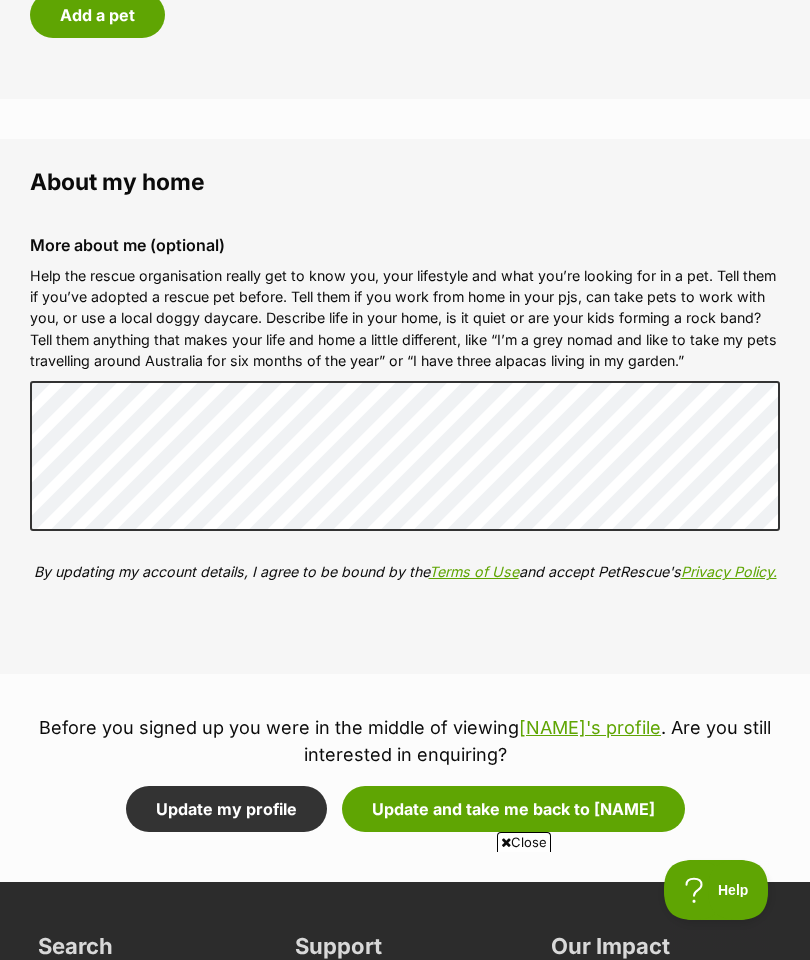 scroll, scrollTop: 0, scrollLeft: 0, axis: both 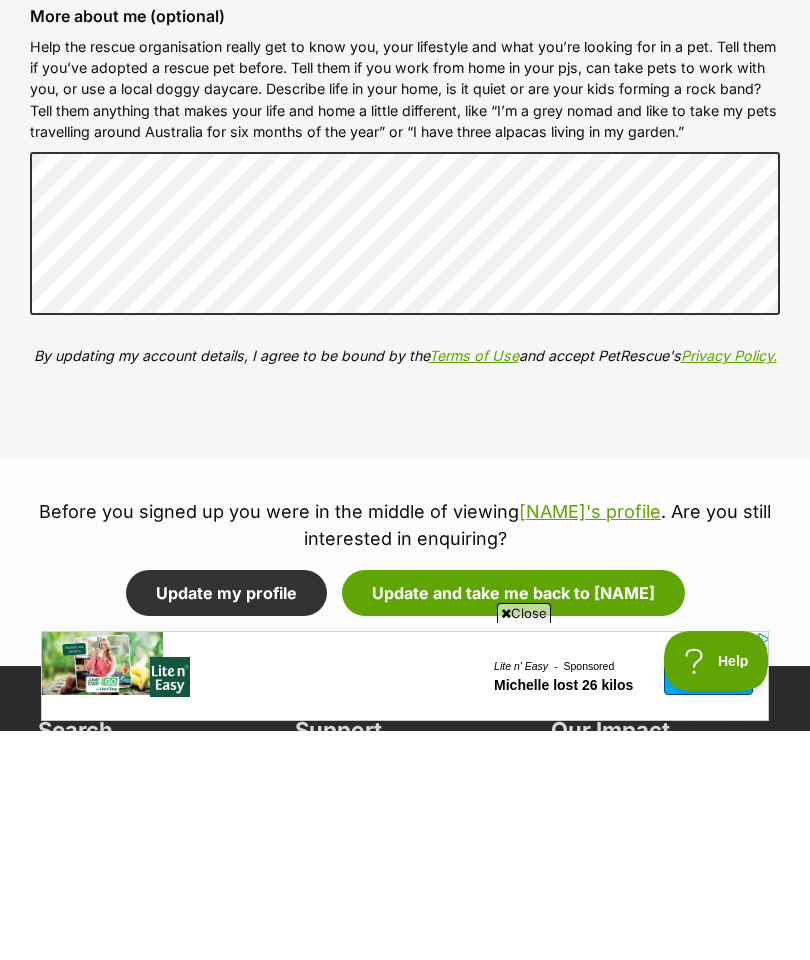 click on "Hazel's profile" at bounding box center [590, 740] 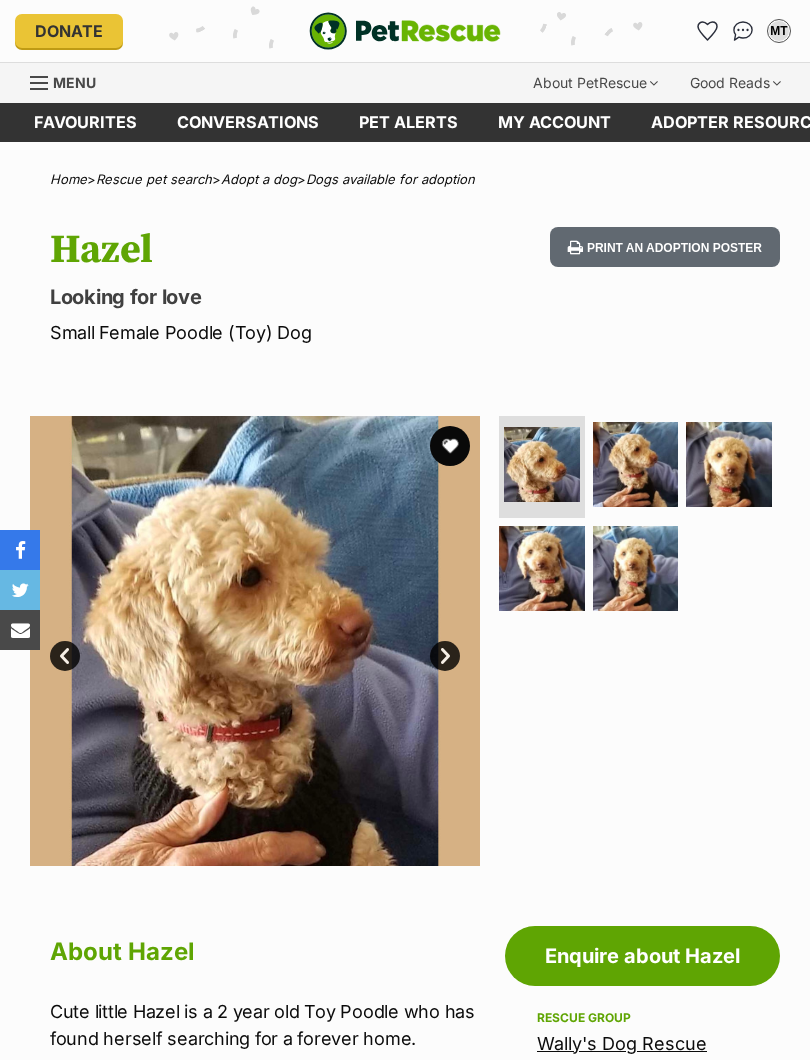 scroll, scrollTop: 0, scrollLeft: 0, axis: both 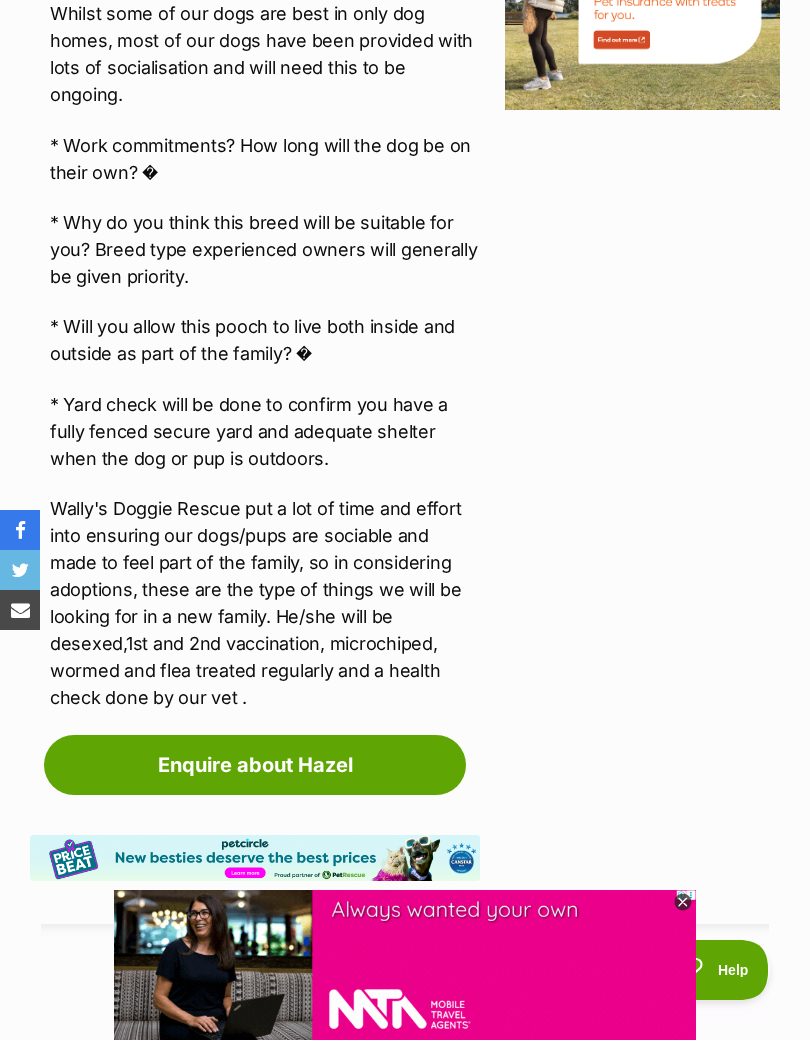click on "Enquire about Hazel" at bounding box center (255, 785) 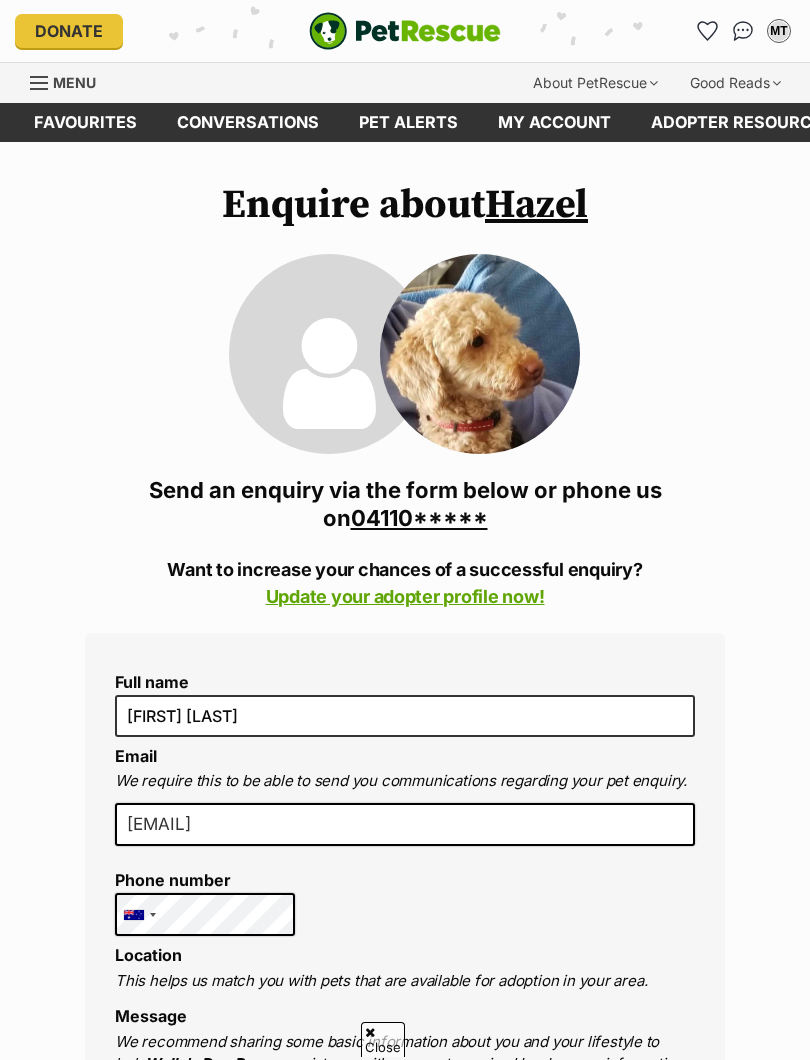 click on "[EMAIL]" at bounding box center [405, 825] 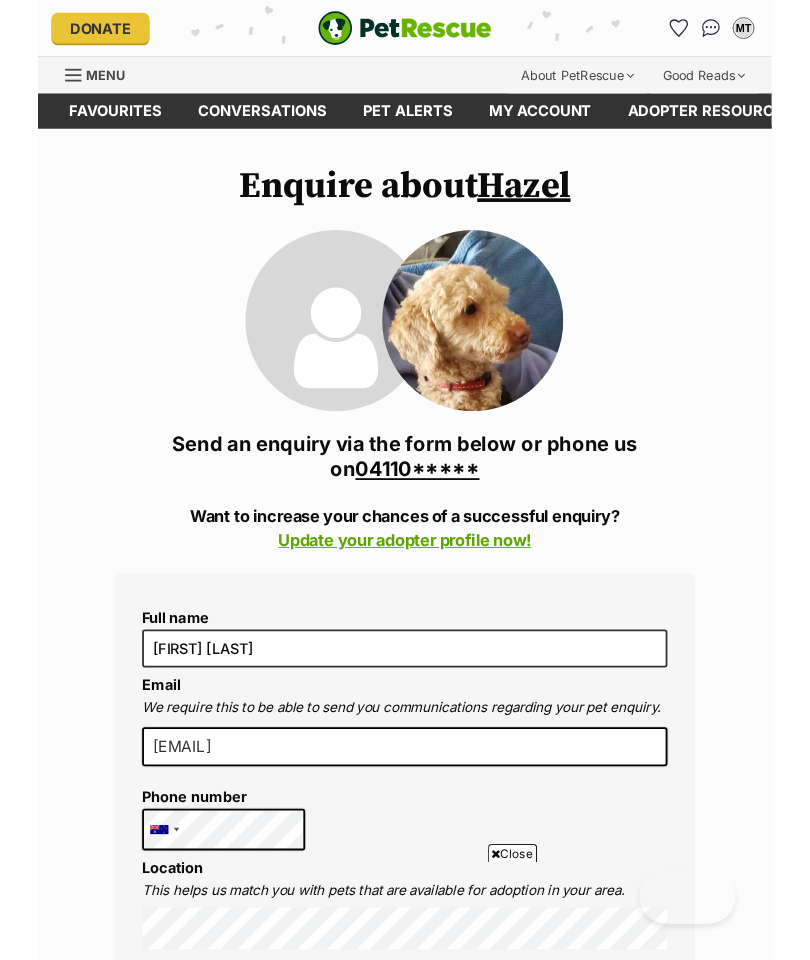 scroll, scrollTop: 123, scrollLeft: 0, axis: vertical 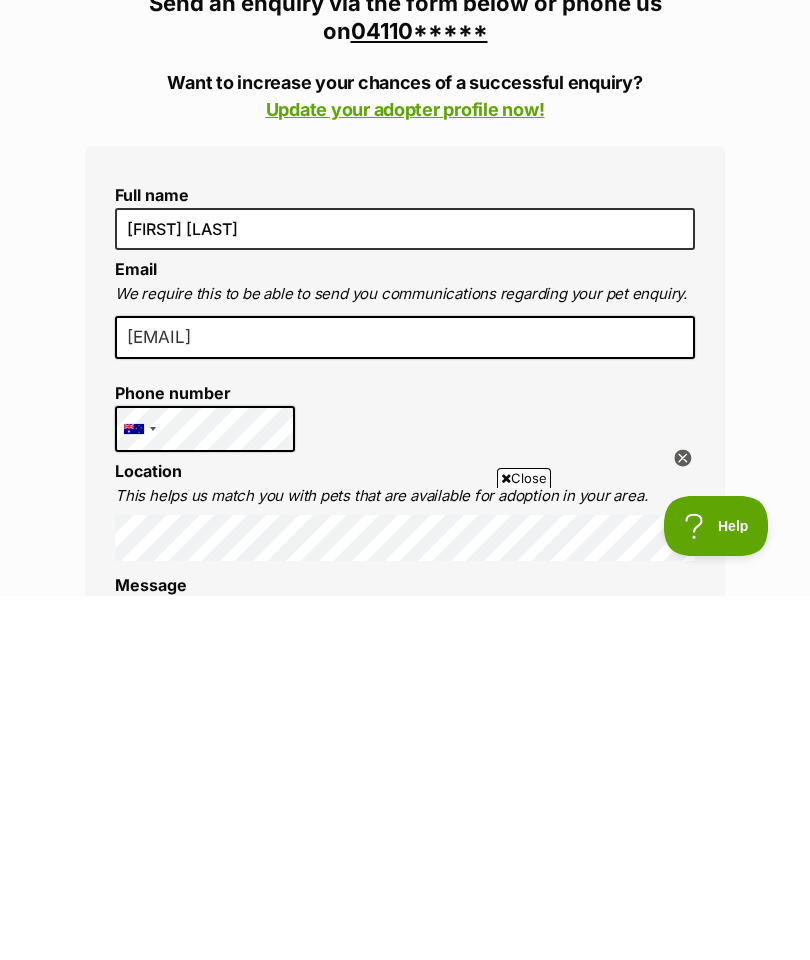click on "[EMAIL]" at bounding box center [405, 702] 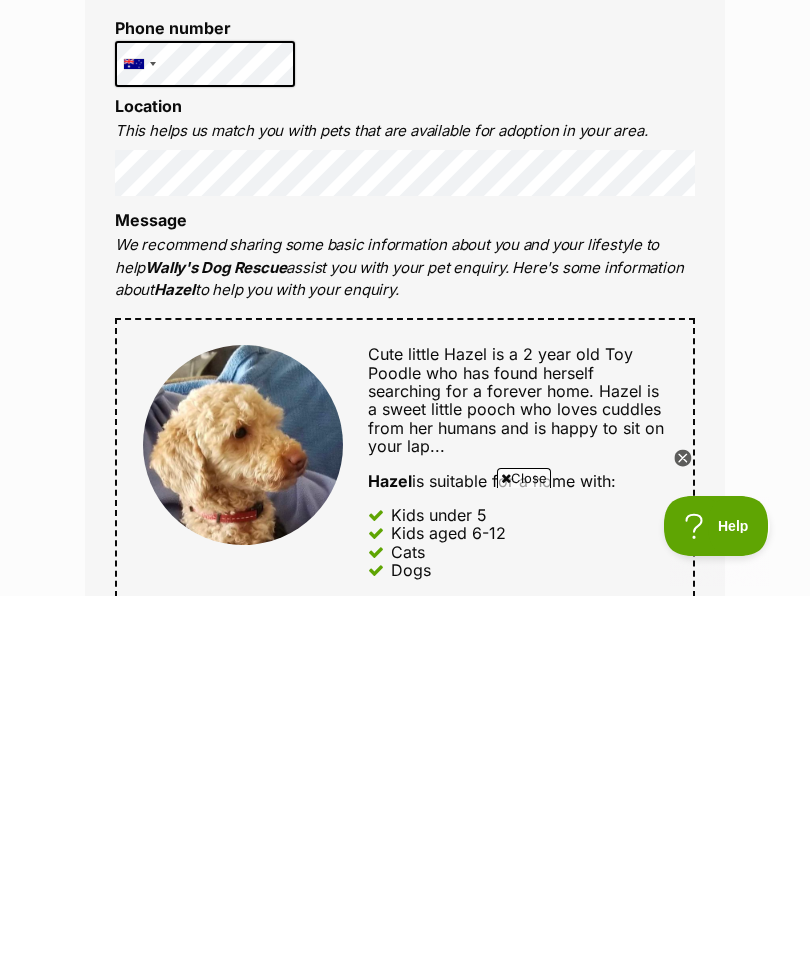 scroll, scrollTop: 0, scrollLeft: 0, axis: both 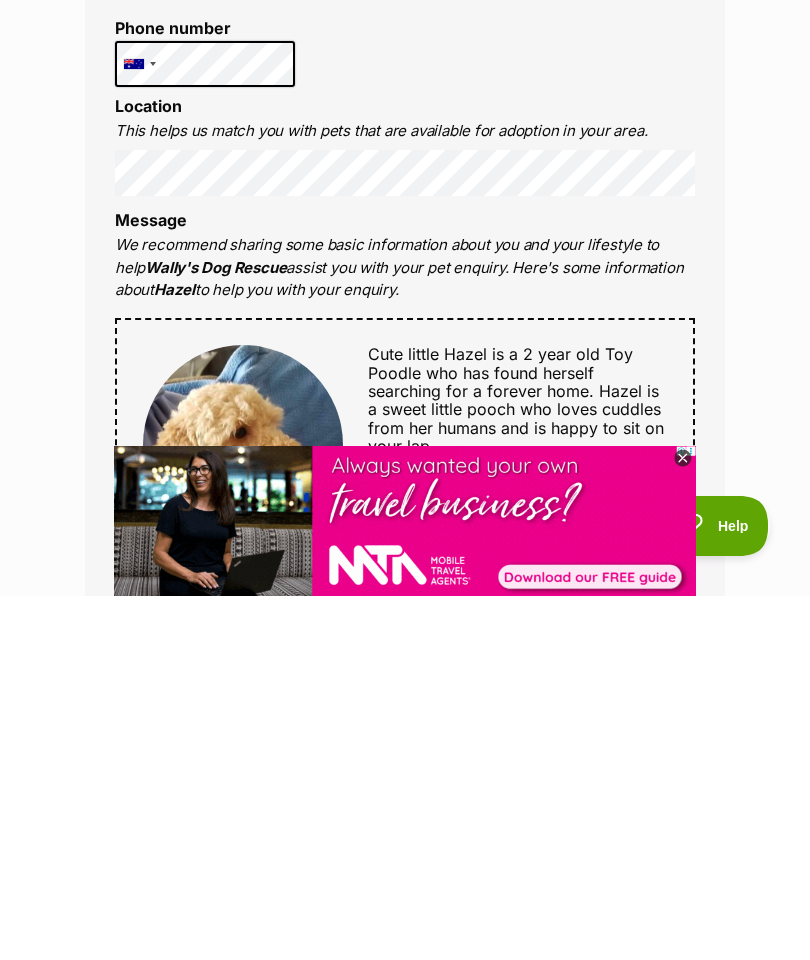 type on "m" 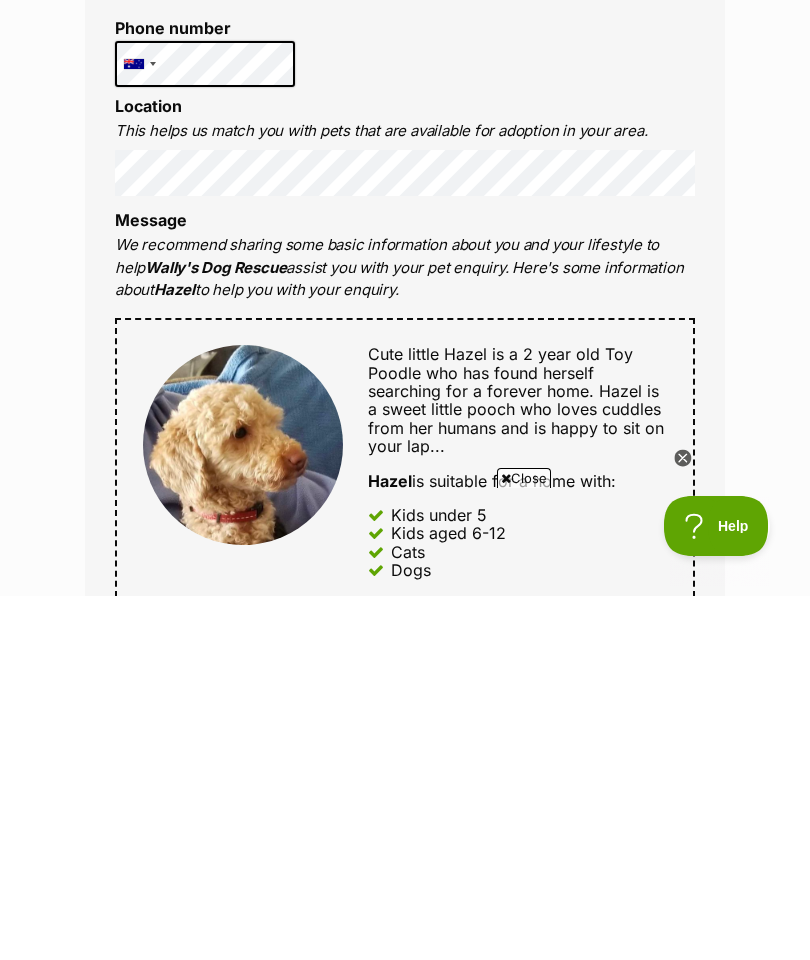 scroll, scrollTop: 0, scrollLeft: 0, axis: both 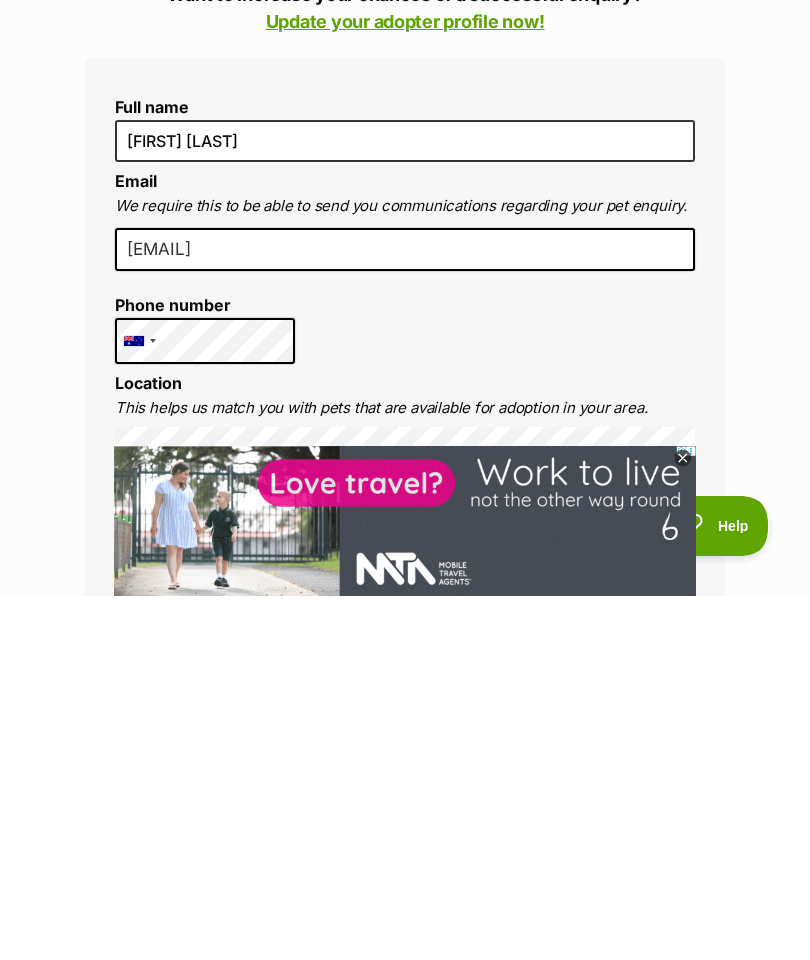 type on "truscottmaureene@gmail.com" 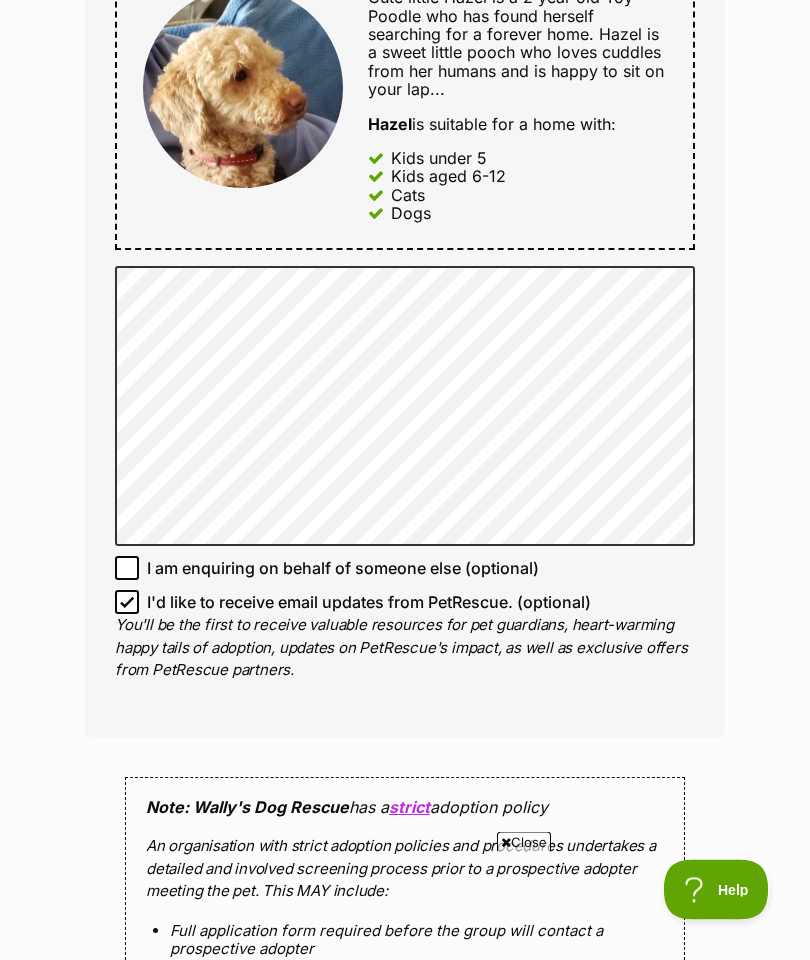 scroll, scrollTop: 1278, scrollLeft: 0, axis: vertical 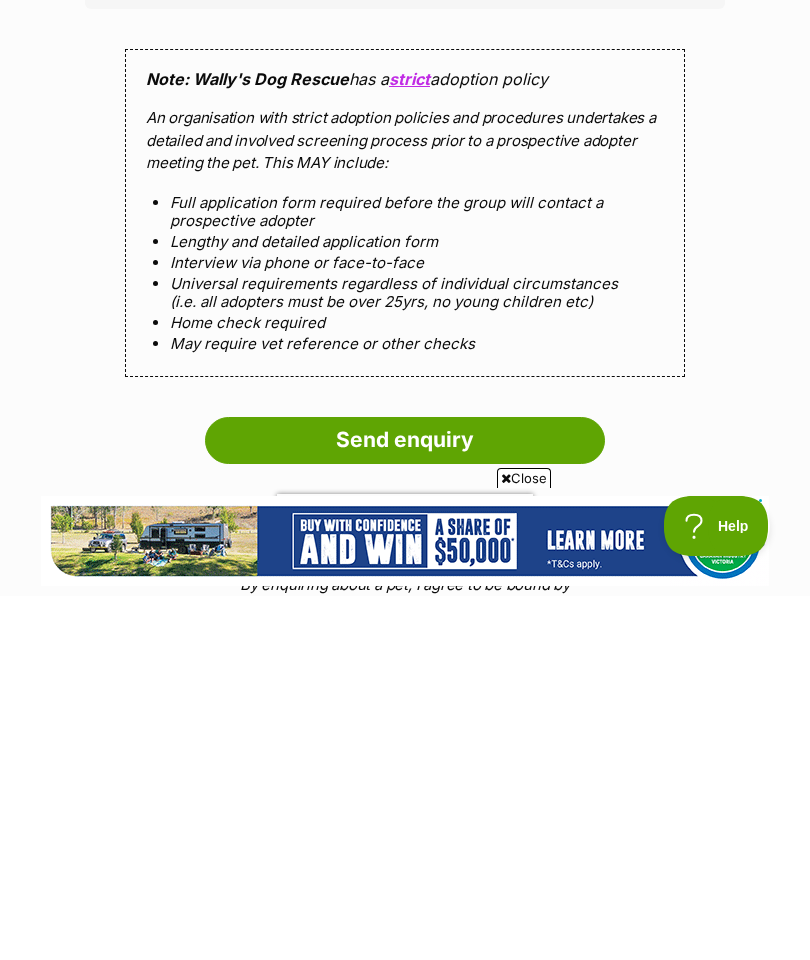 click on "Send enquiry" at bounding box center (405, 804) 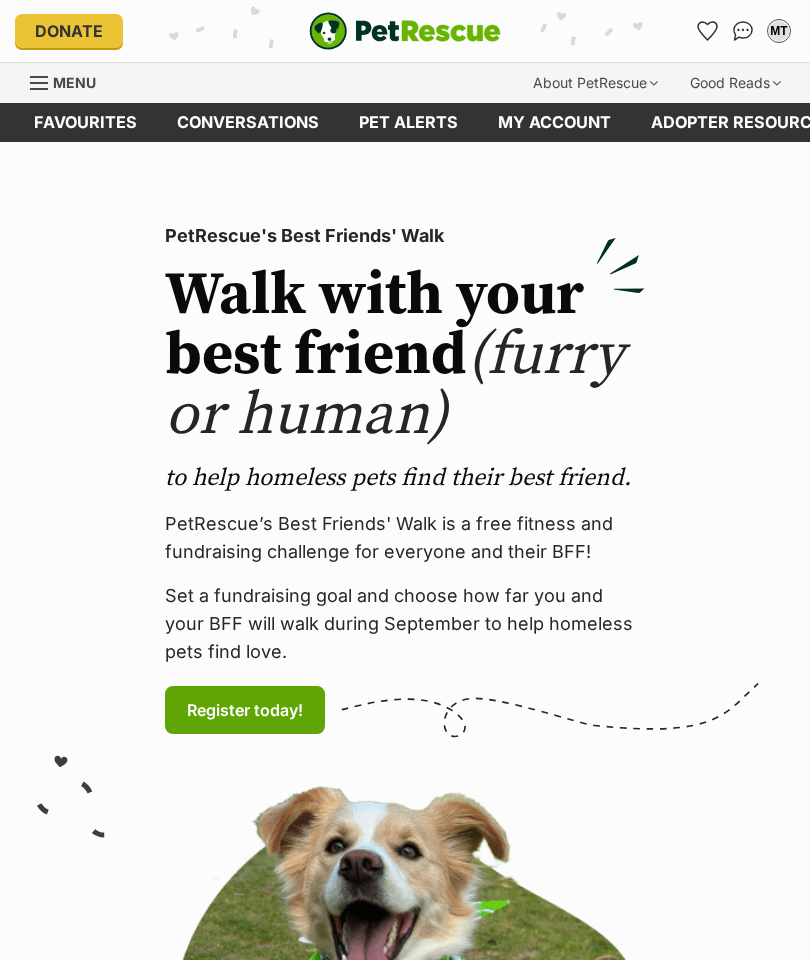scroll, scrollTop: 0, scrollLeft: 0, axis: both 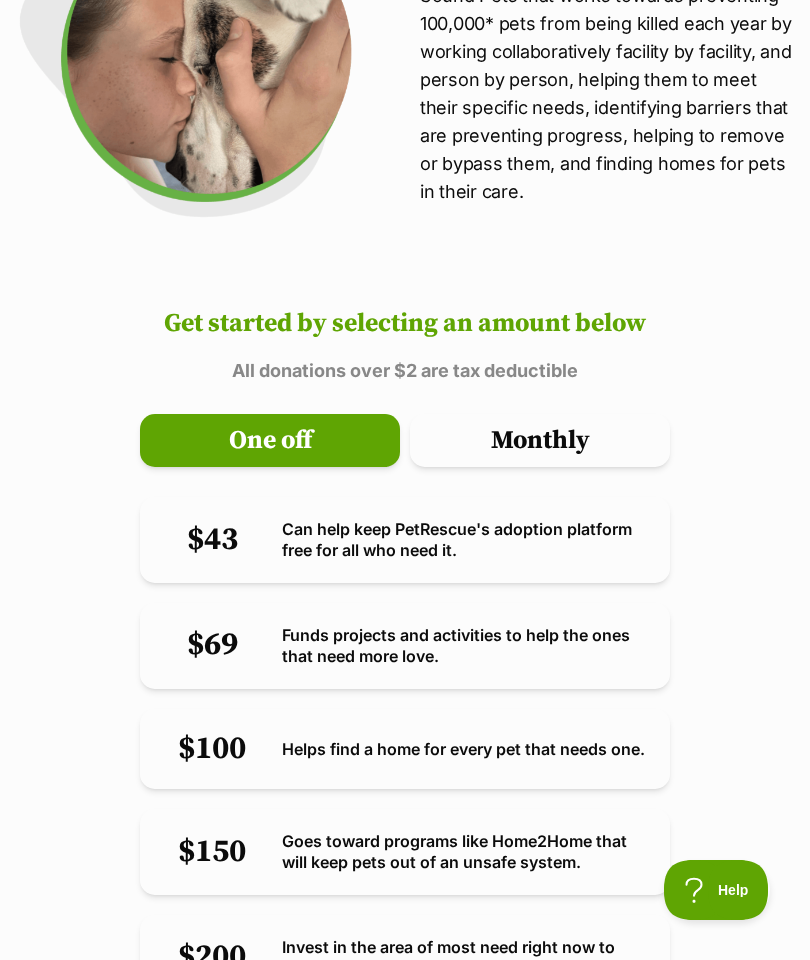 click on "Can help keep PetRescue's adoption platform free for all who need it." at bounding box center (465, 540) 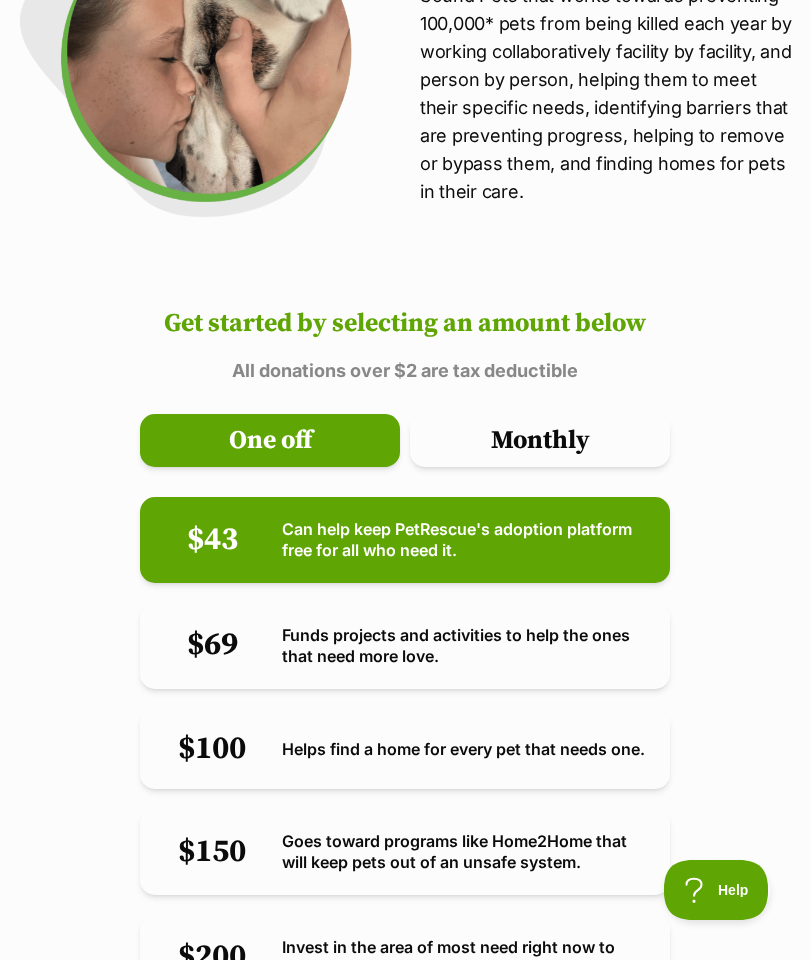 type 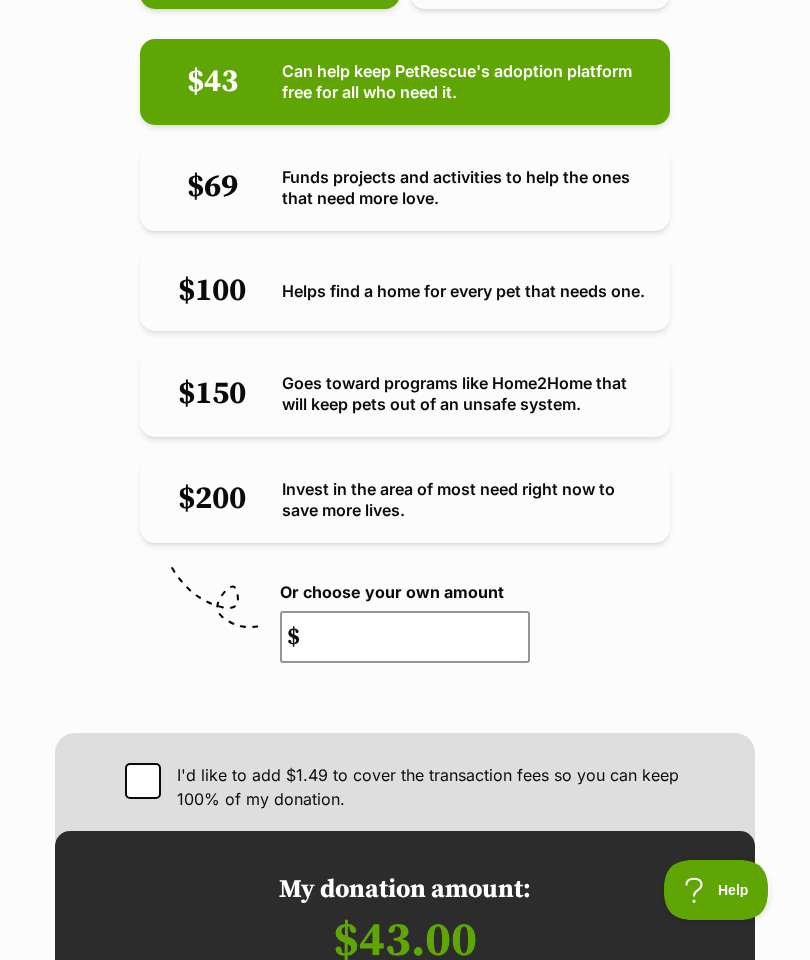 scroll, scrollTop: 1217, scrollLeft: 0, axis: vertical 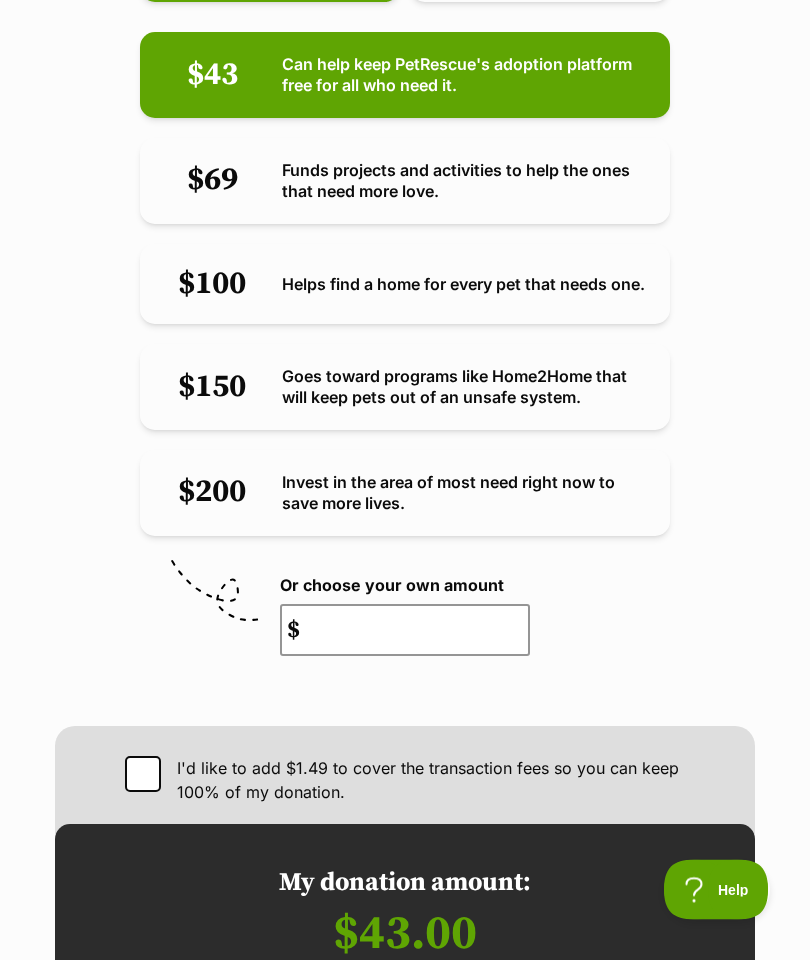 click 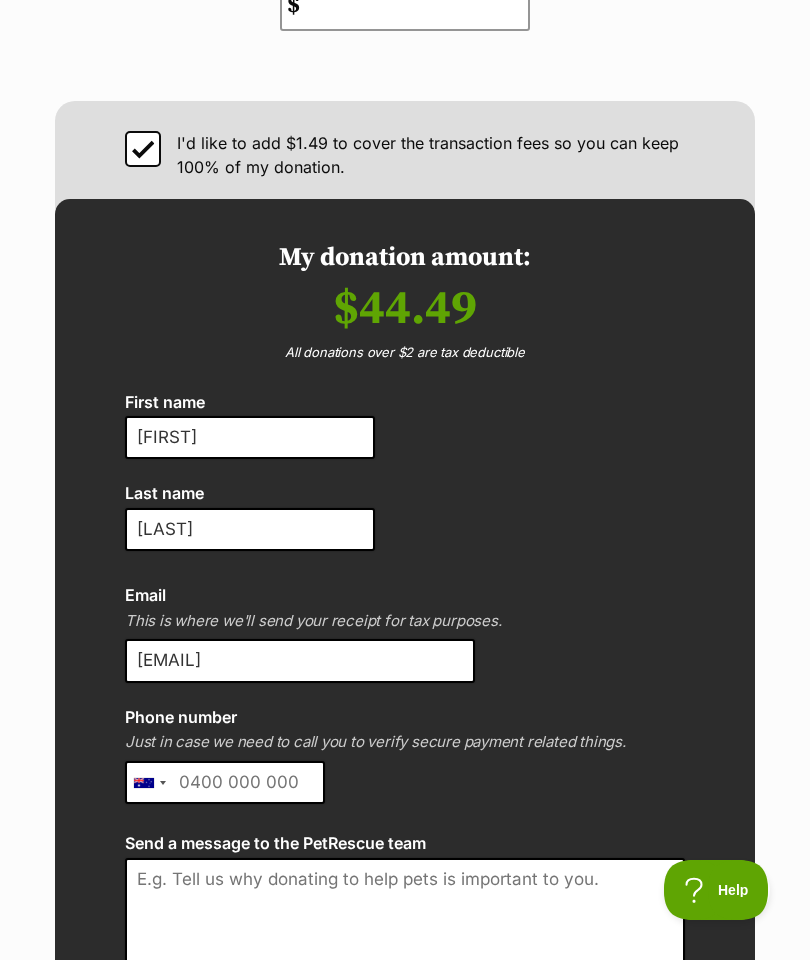 scroll, scrollTop: 1855, scrollLeft: 0, axis: vertical 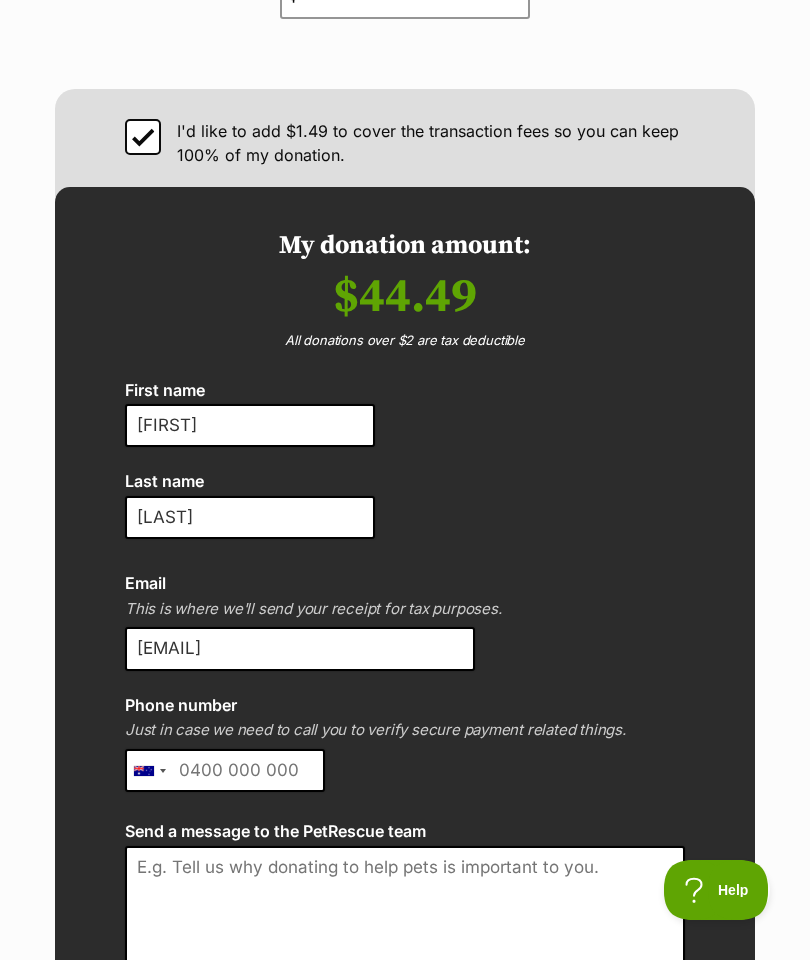 click on "maureen.truscott@bigpond.com" at bounding box center (300, 649) 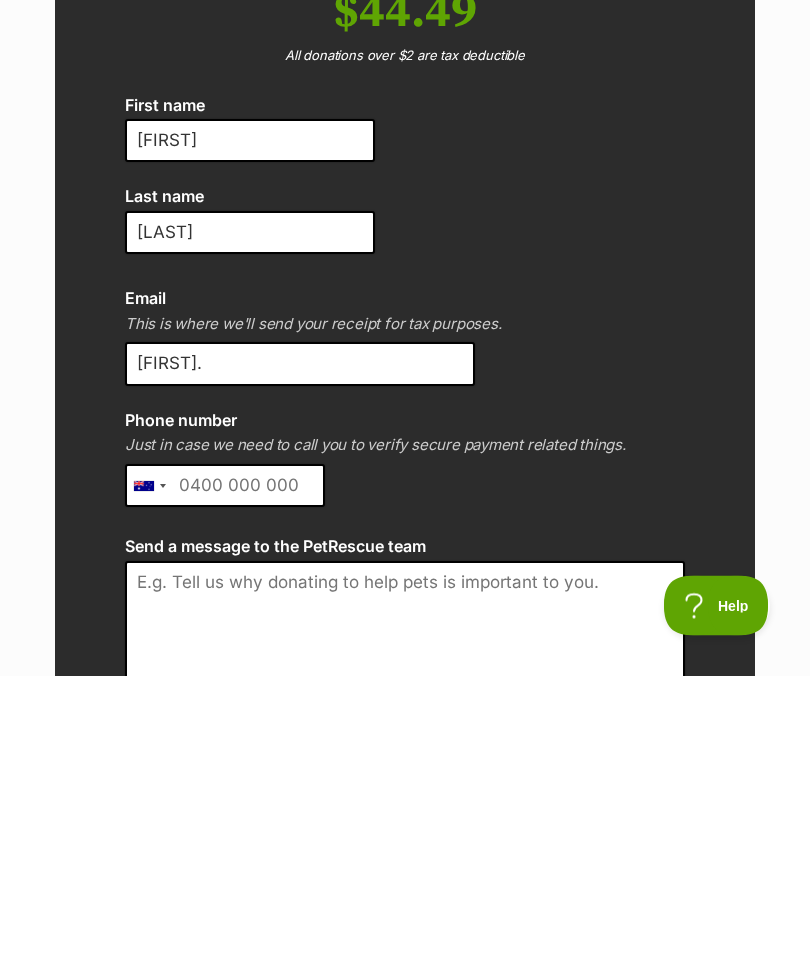 type on "maureen" 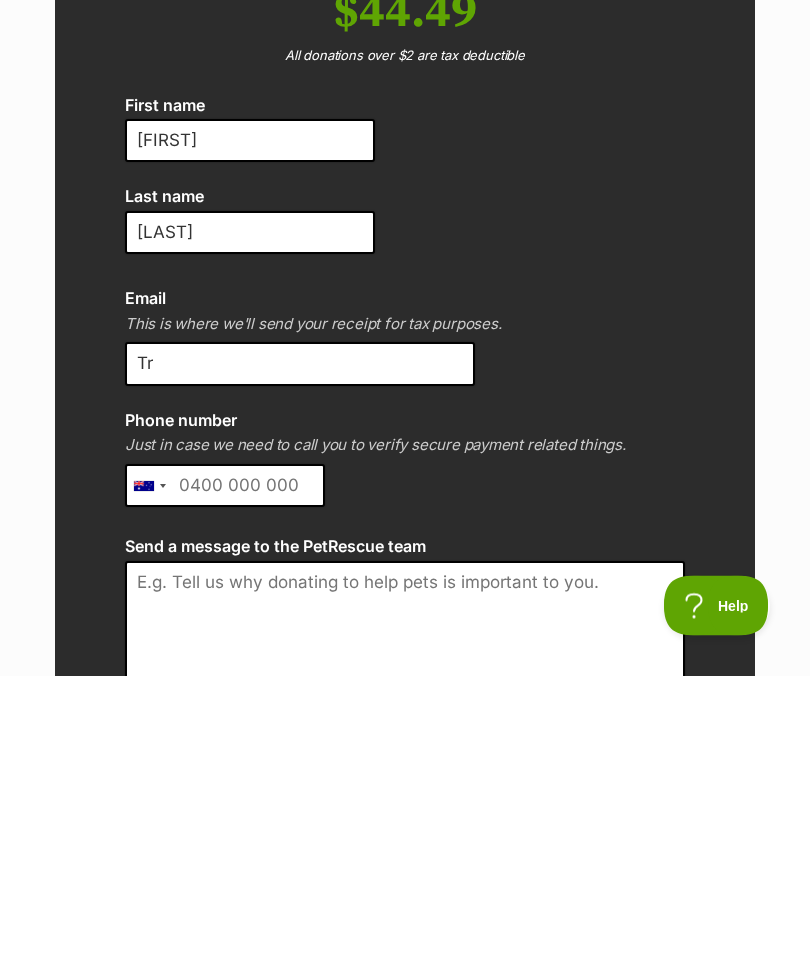 type on "T" 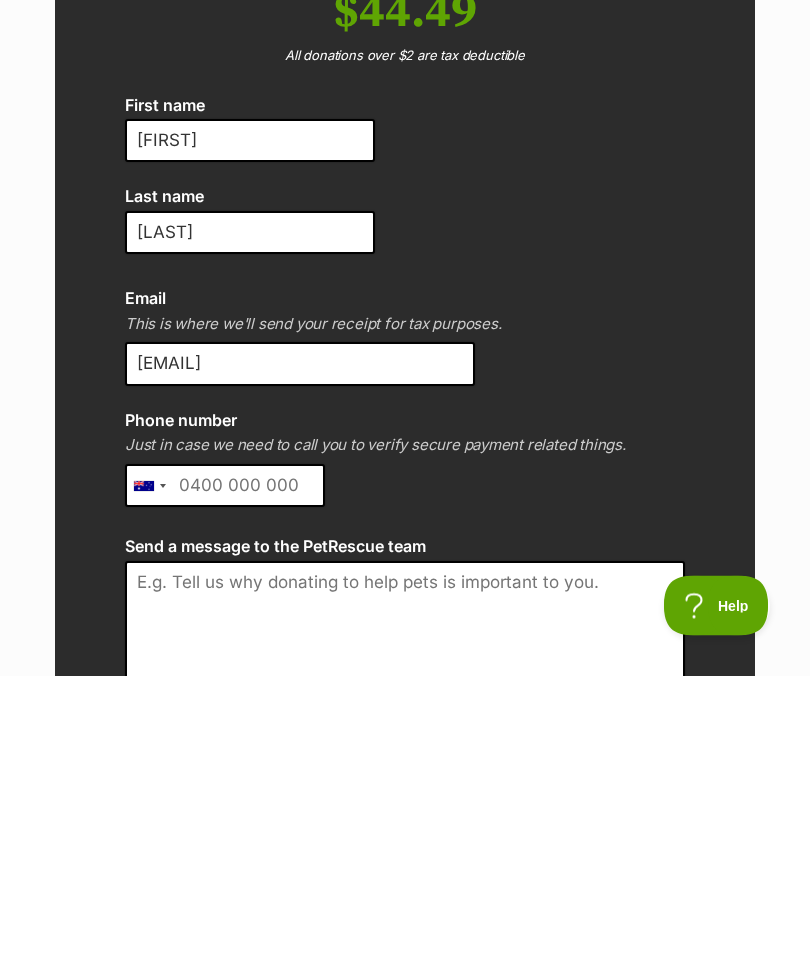 type on "Truscottmaureene@gmail.com" 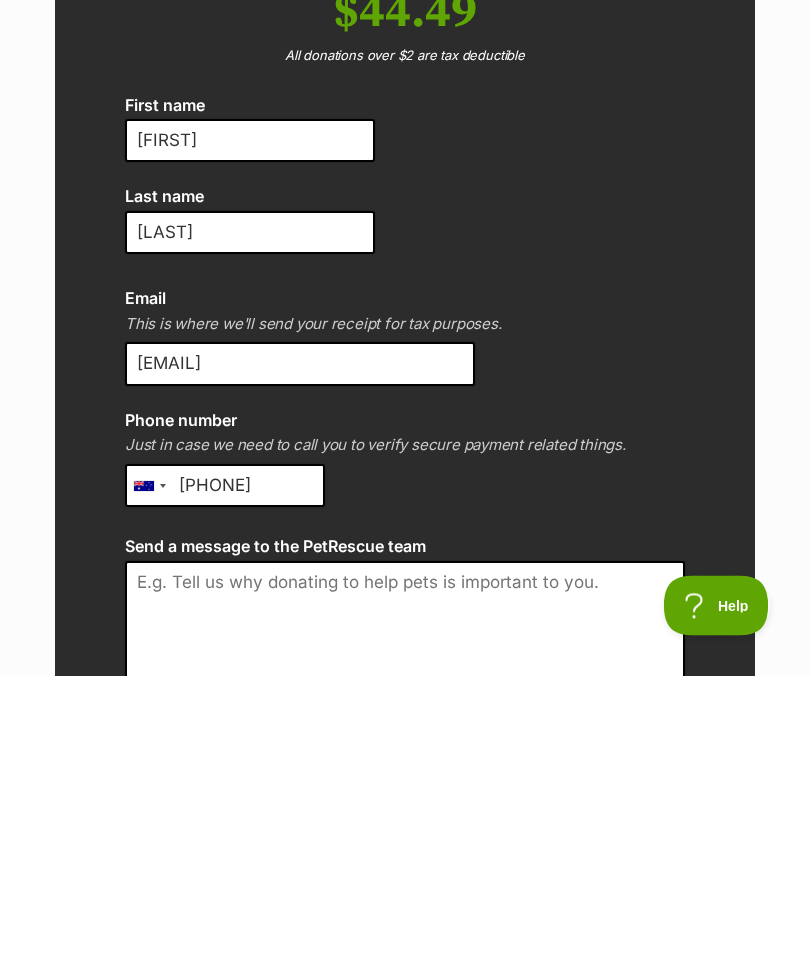 type on "0449964692" 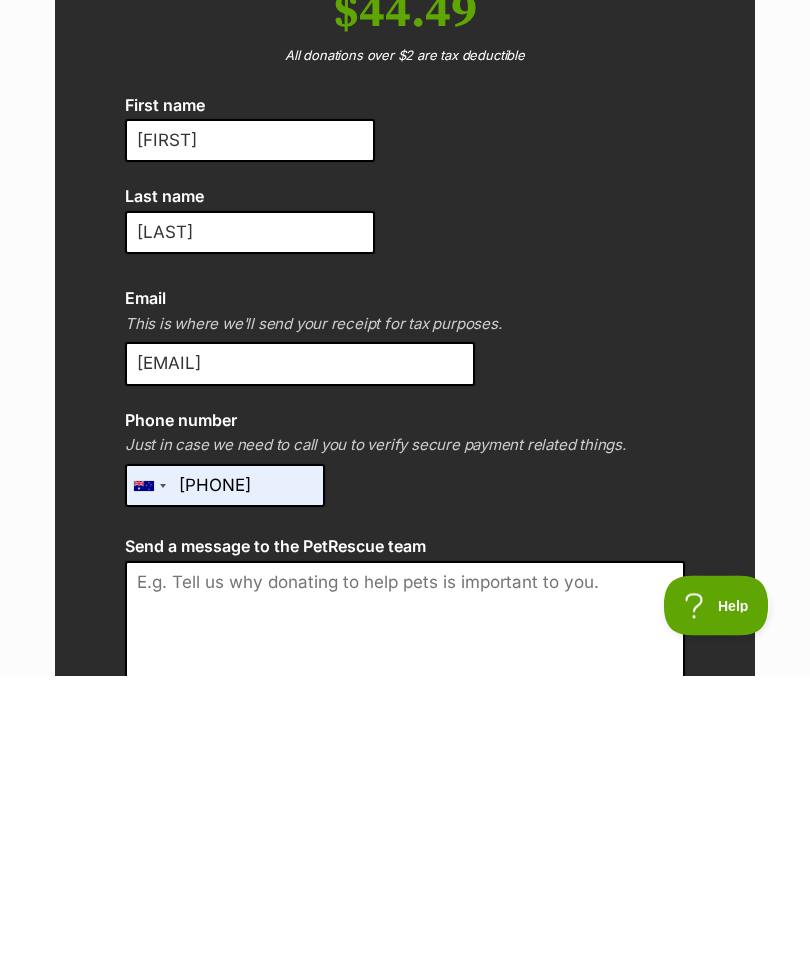 scroll, scrollTop: 2140, scrollLeft: 0, axis: vertical 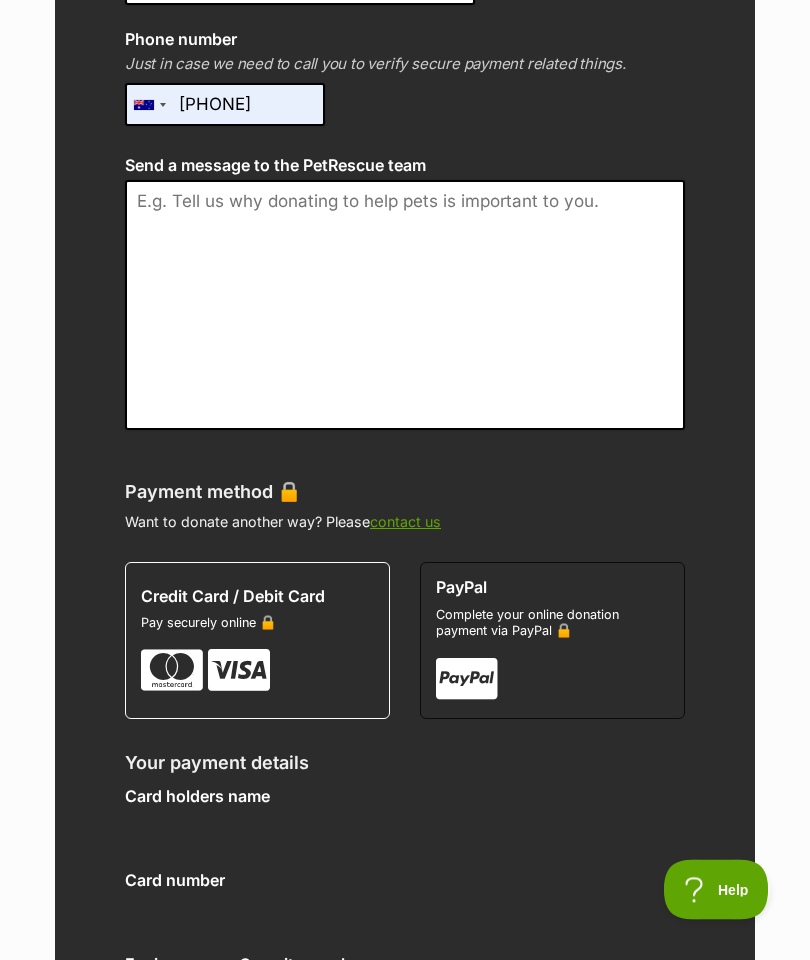 click at bounding box center [467, 680] 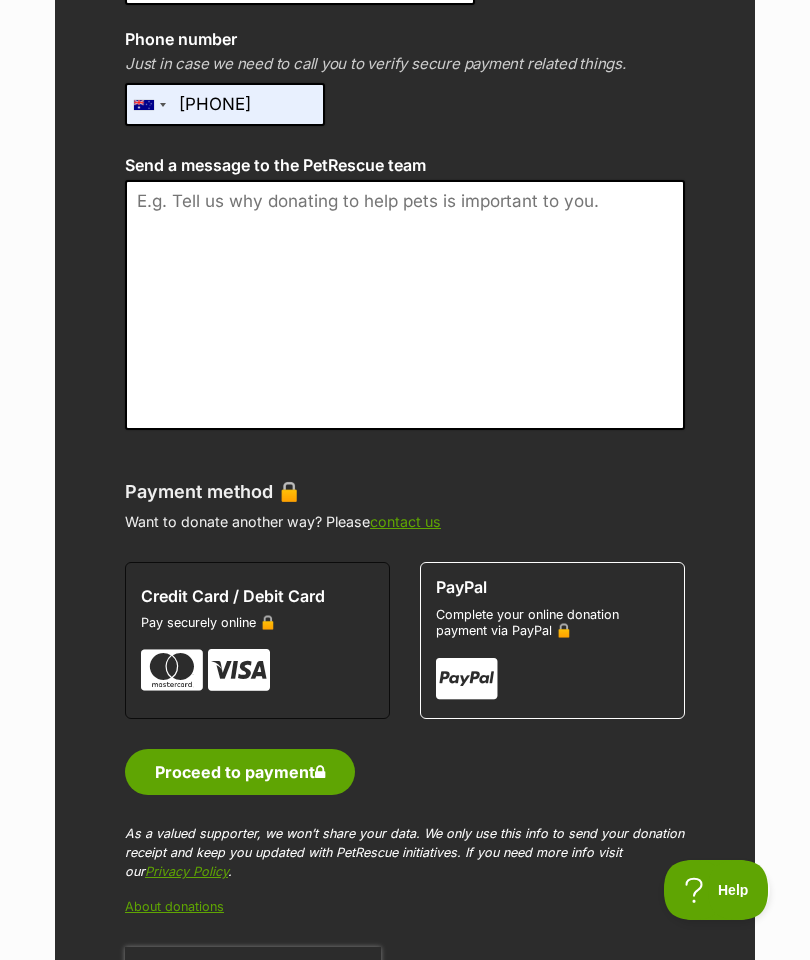 click on "Proceed to payment" at bounding box center [240, 772] 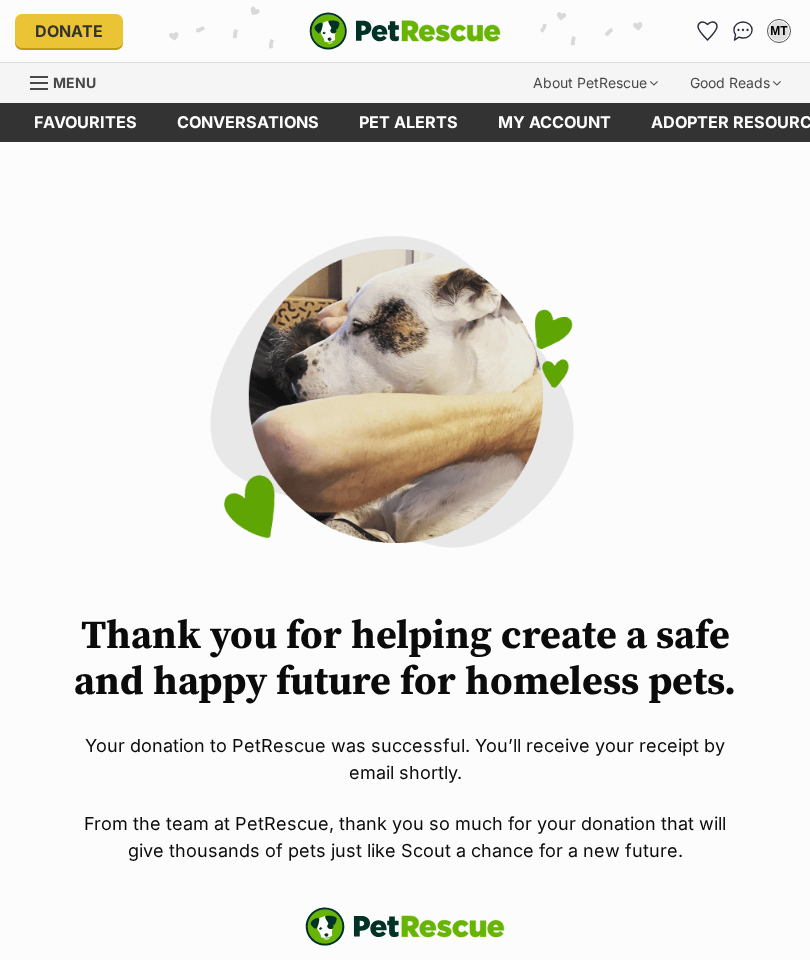 scroll, scrollTop: 0, scrollLeft: 0, axis: both 